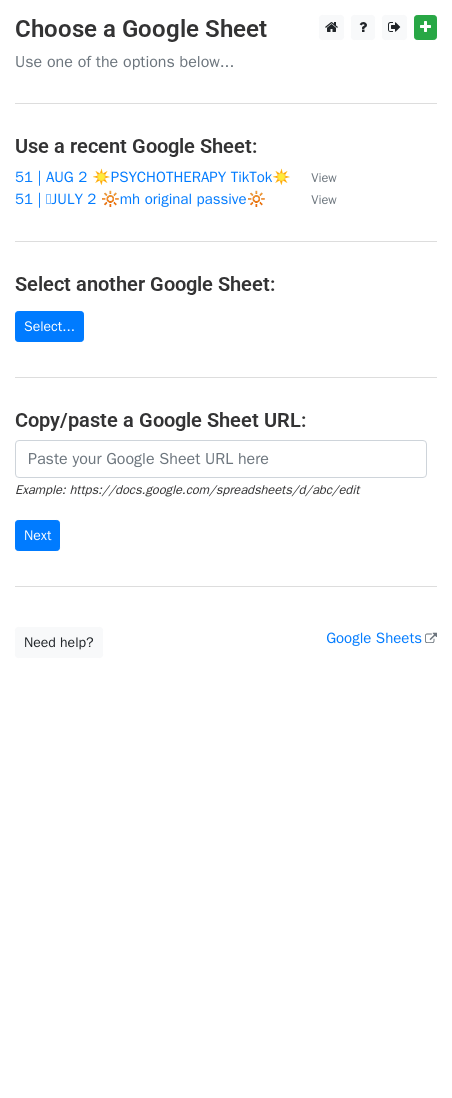 scroll, scrollTop: 0, scrollLeft: 0, axis: both 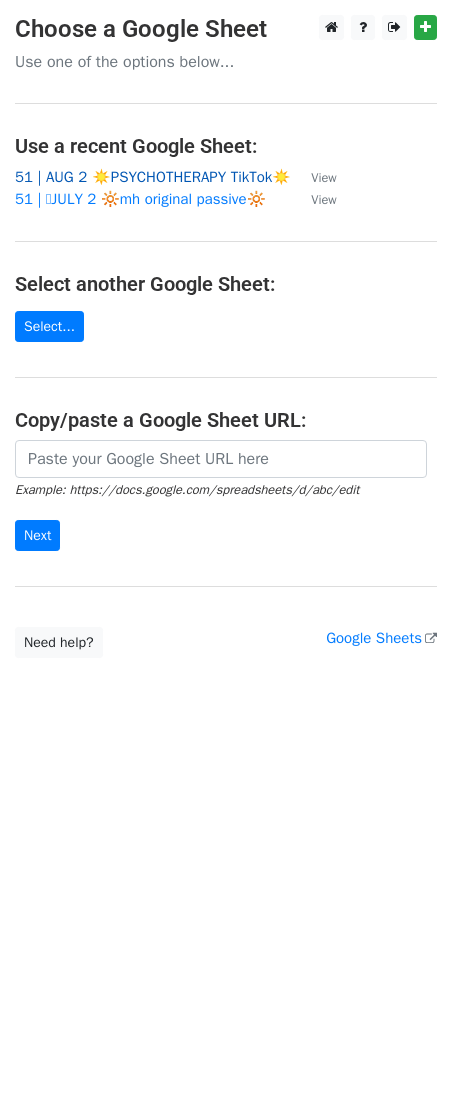 click on "51 | AUG 2 ☀️PSYCHOTHERAPY TikTok☀️" at bounding box center [153, 177] 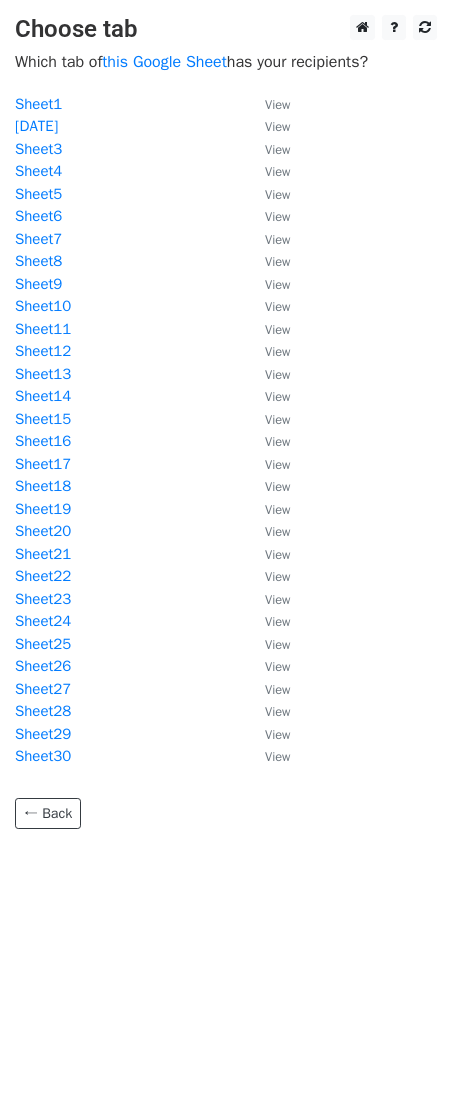 scroll, scrollTop: 0, scrollLeft: 0, axis: both 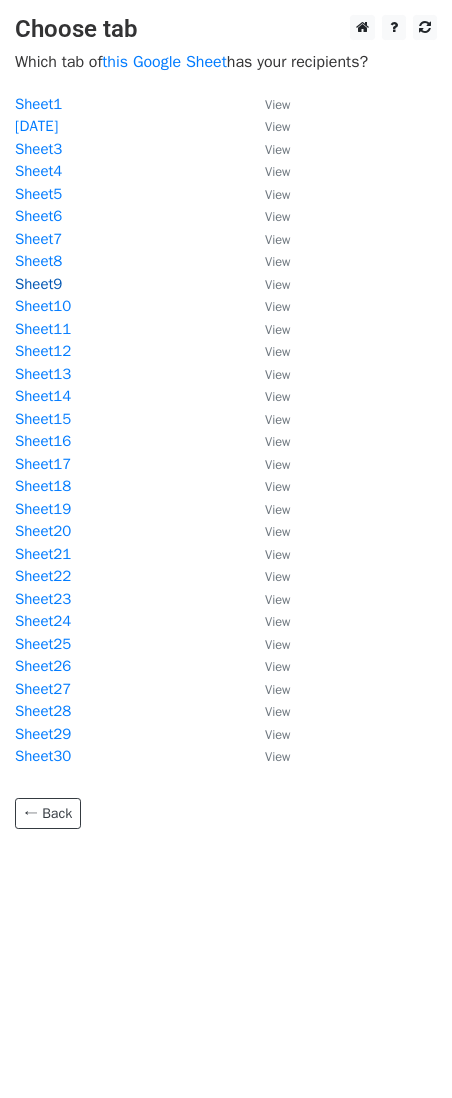 click on "Sheet9" at bounding box center (38, 284) 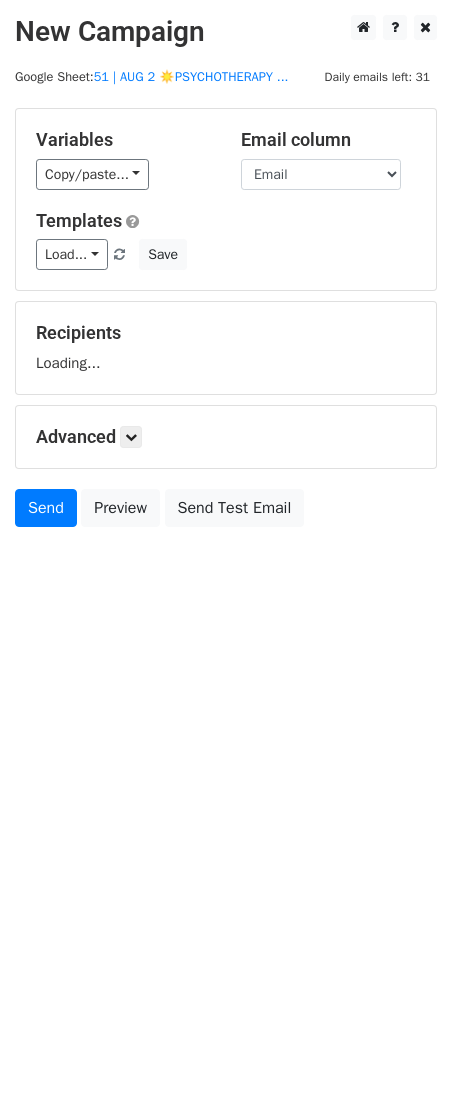 scroll, scrollTop: 0, scrollLeft: 0, axis: both 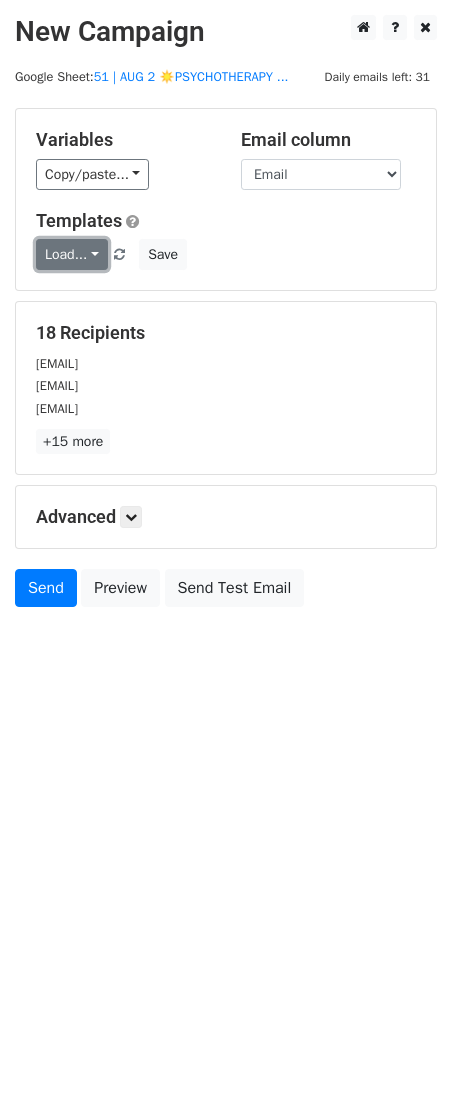 click on "Load..." at bounding box center (72, 254) 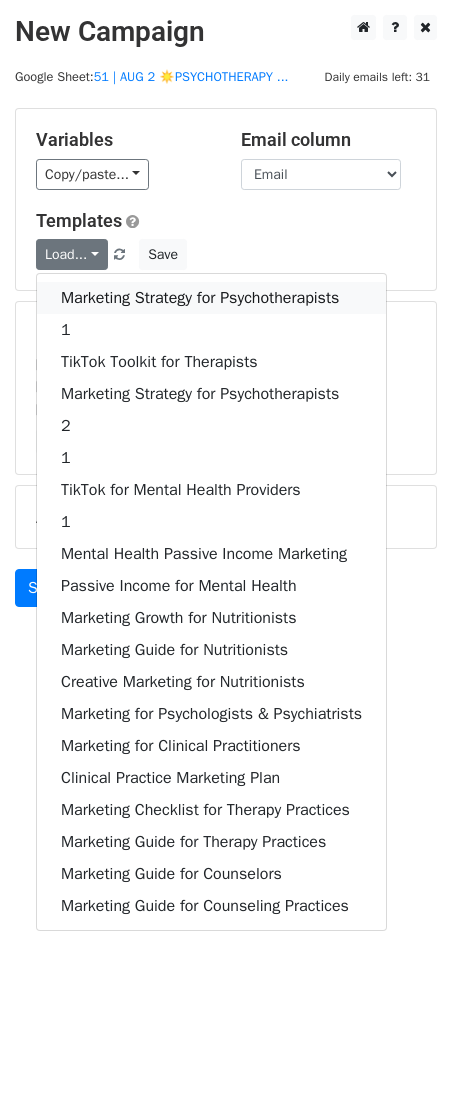 click on "Marketing Strategy for Psychotherapists" at bounding box center (211, 298) 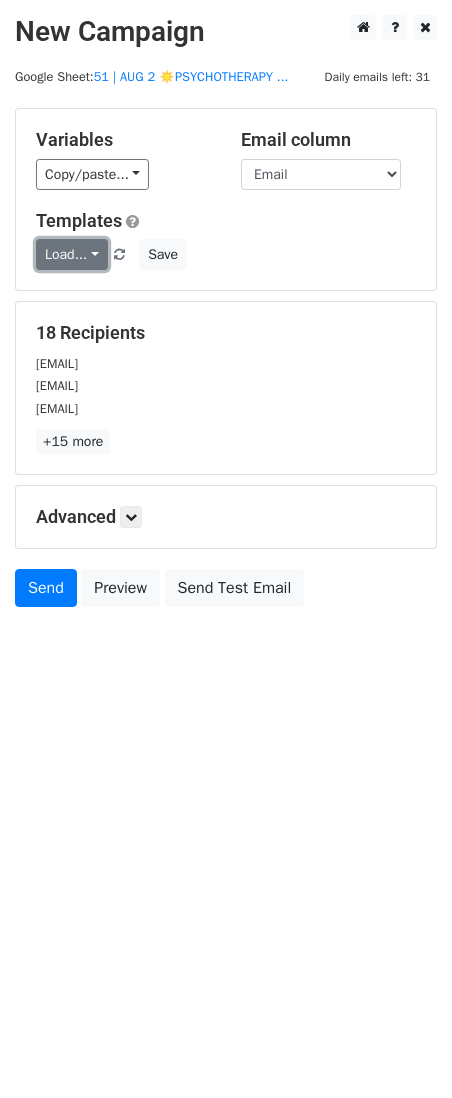 click on "Load..." at bounding box center [72, 254] 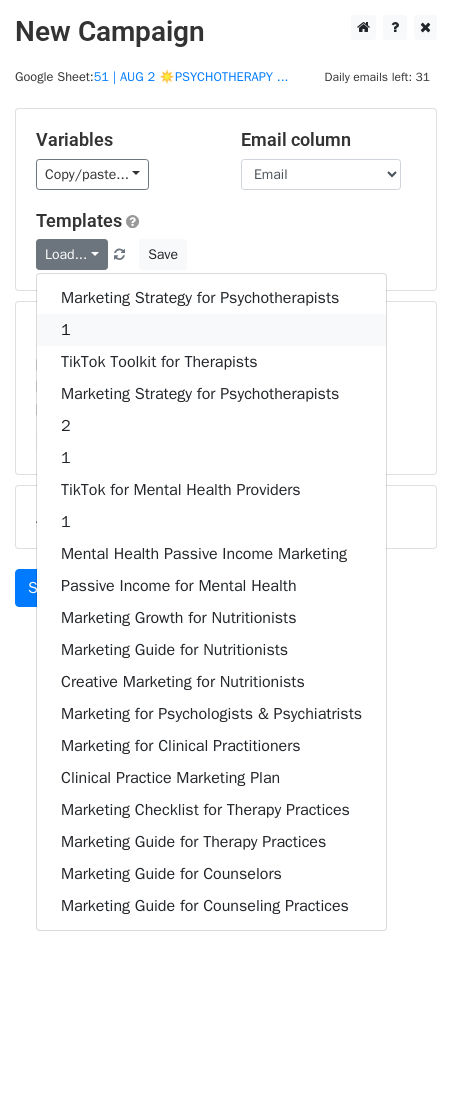 click on "1" at bounding box center [211, 330] 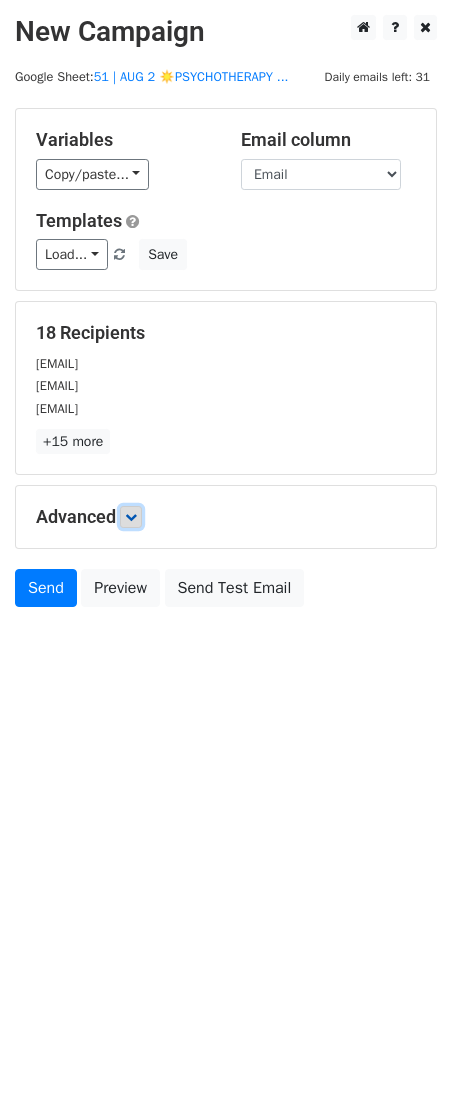 click at bounding box center [131, 517] 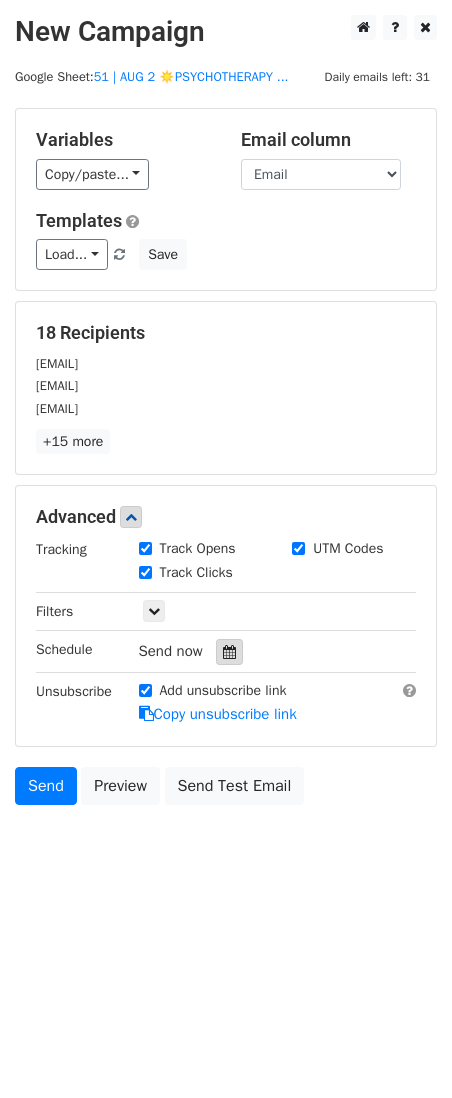 click at bounding box center (229, 652) 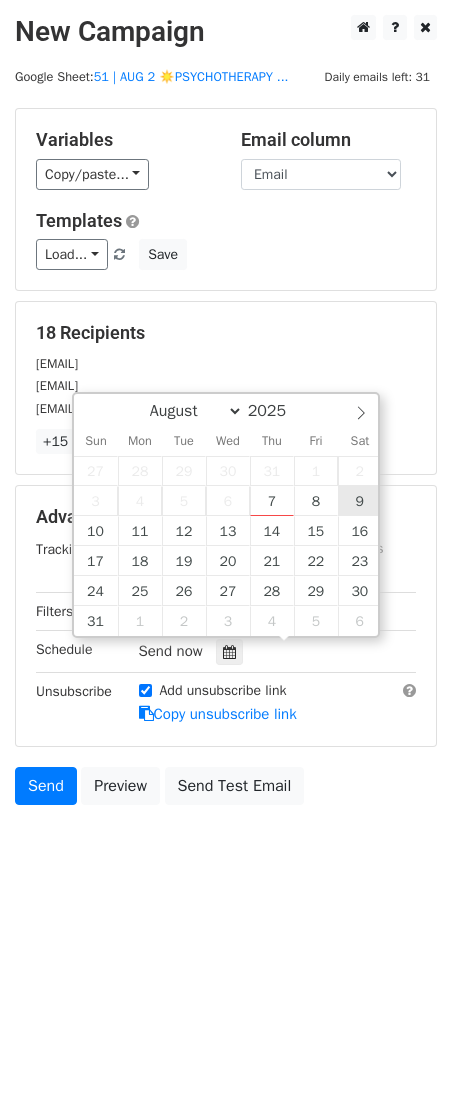 type on "2025-08-09 12:00" 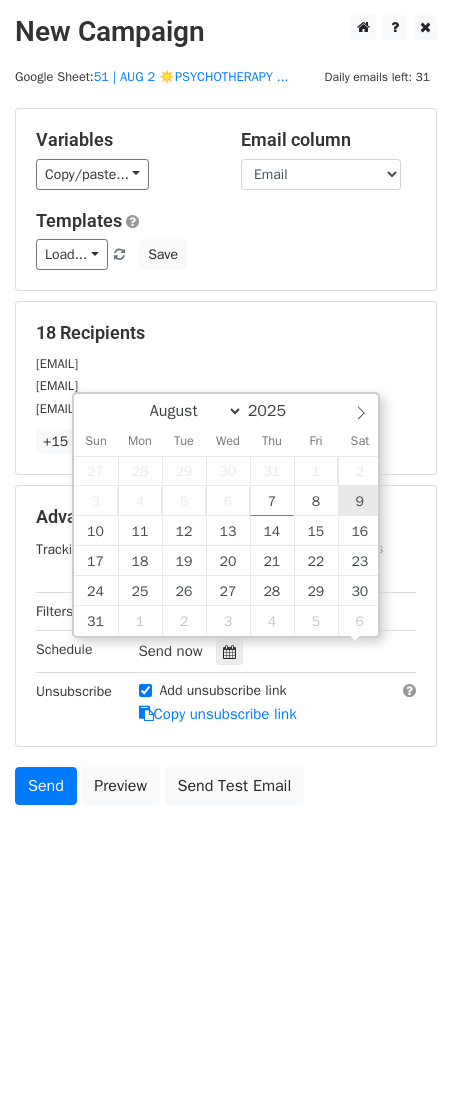 scroll, scrollTop: 0, scrollLeft: 0, axis: both 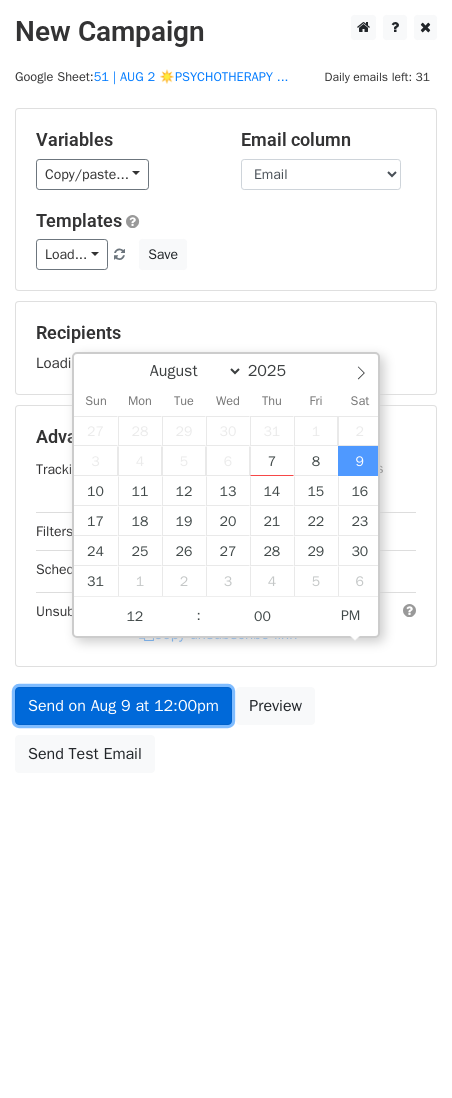 click on "Send on Aug 9 at 12:00pm" at bounding box center [123, 706] 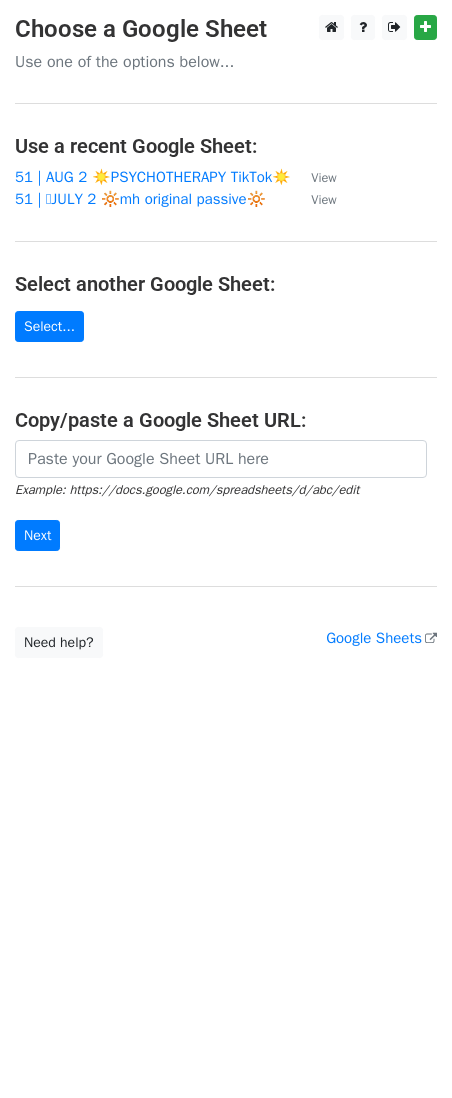 scroll, scrollTop: 0, scrollLeft: 0, axis: both 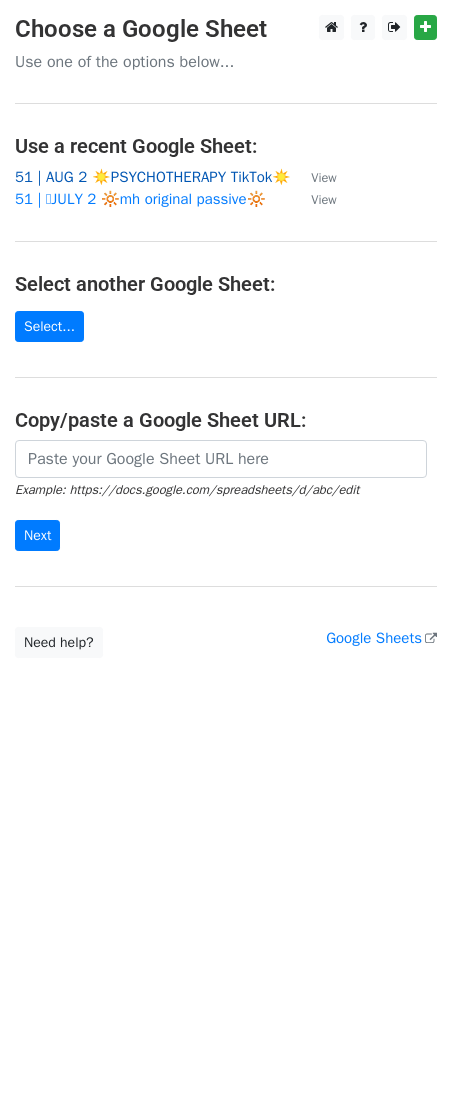 click on "51 | AUG 2 ☀️PSYCHOTHERAPY TikTok☀️" at bounding box center [153, 177] 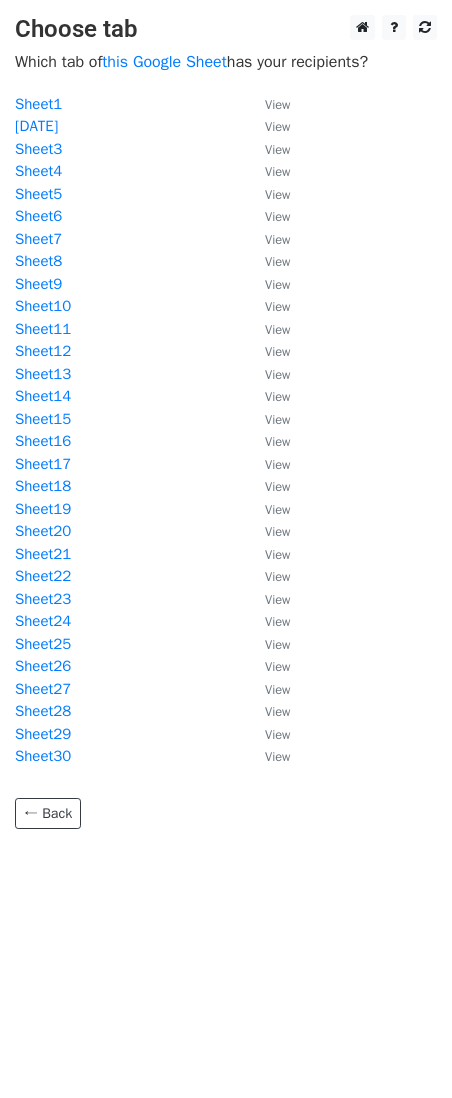 scroll, scrollTop: 0, scrollLeft: 0, axis: both 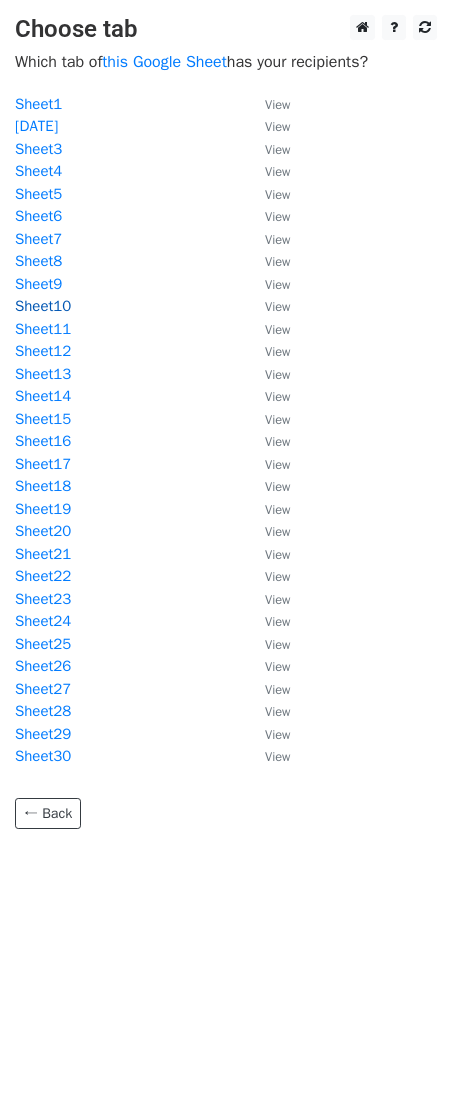 click on "Sheet10" at bounding box center [43, 306] 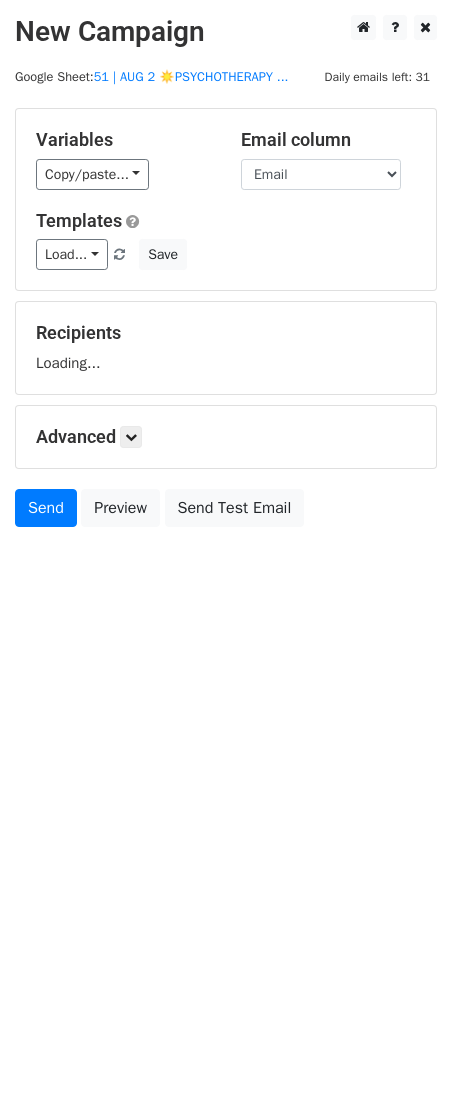scroll, scrollTop: 0, scrollLeft: 0, axis: both 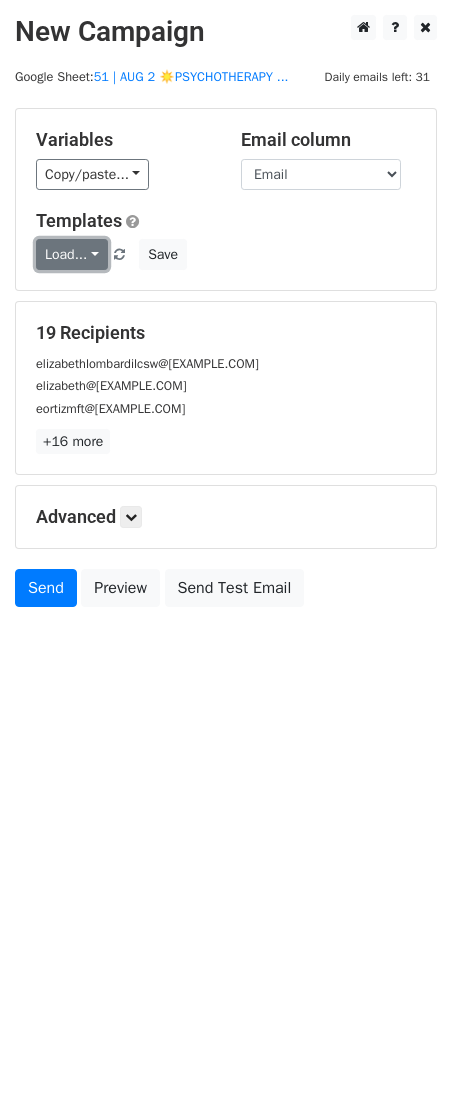 click on "Load..." at bounding box center (72, 254) 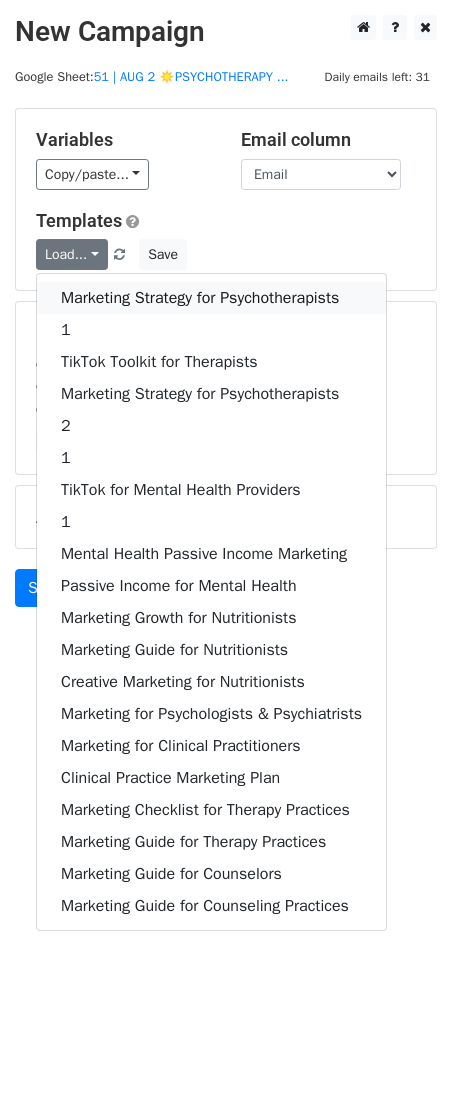 click on "Marketing Strategy for Psychotherapists" at bounding box center [211, 298] 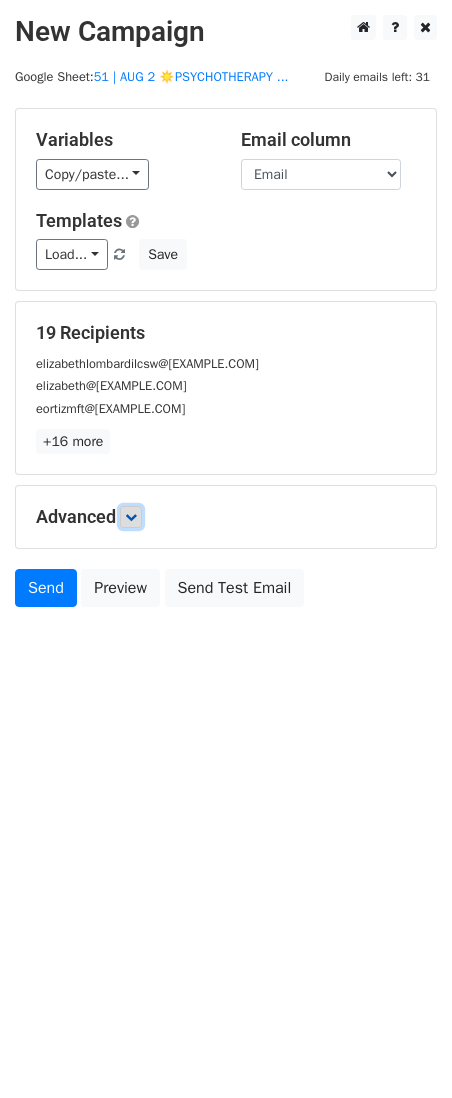 click at bounding box center [131, 517] 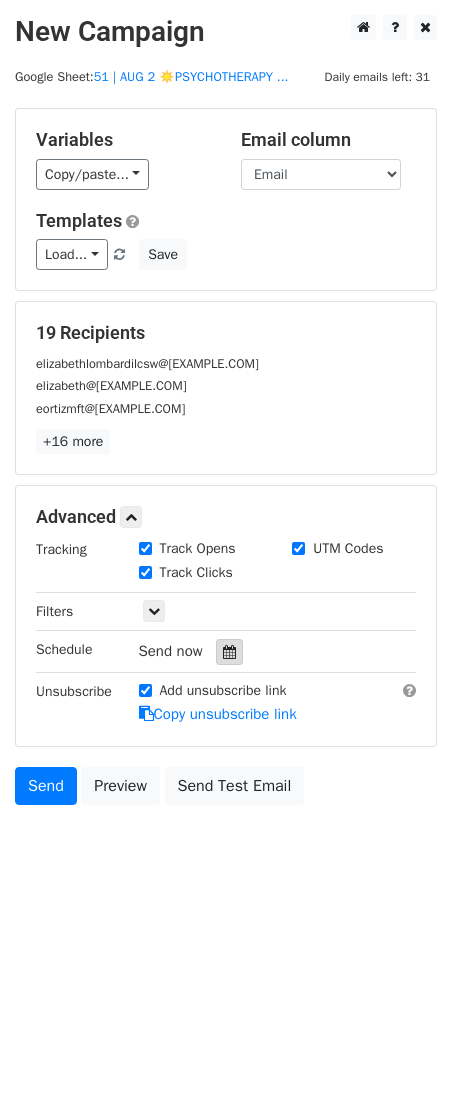 click at bounding box center [229, 652] 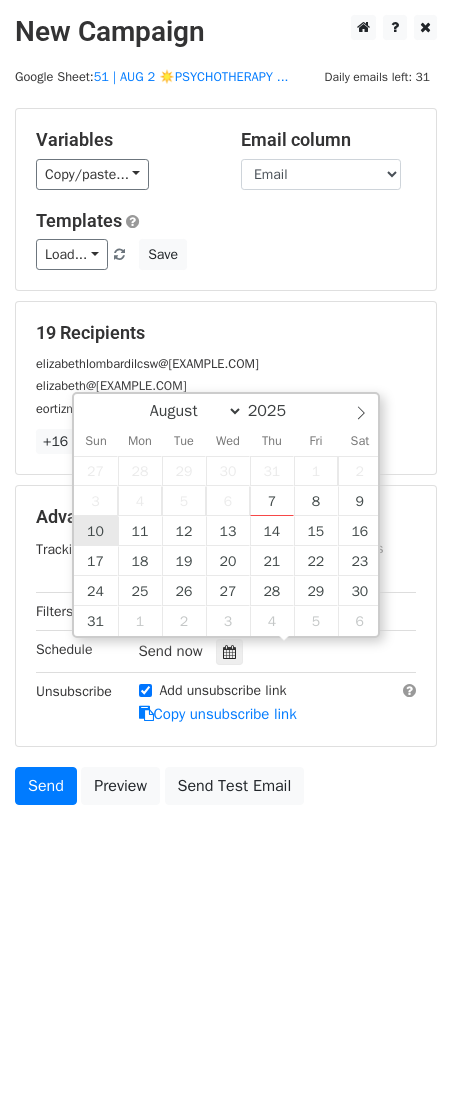 type on "2025-08-10 12:00" 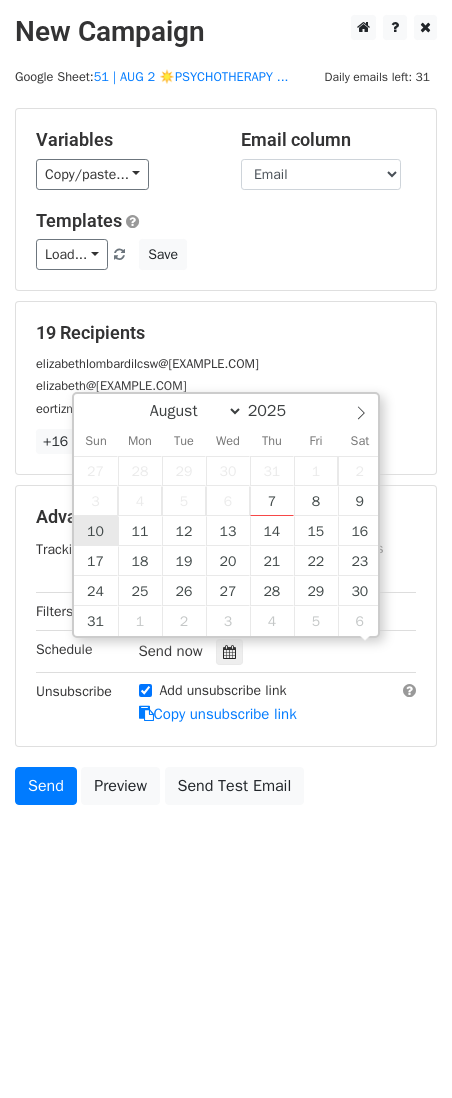 scroll, scrollTop: 0, scrollLeft: 0, axis: both 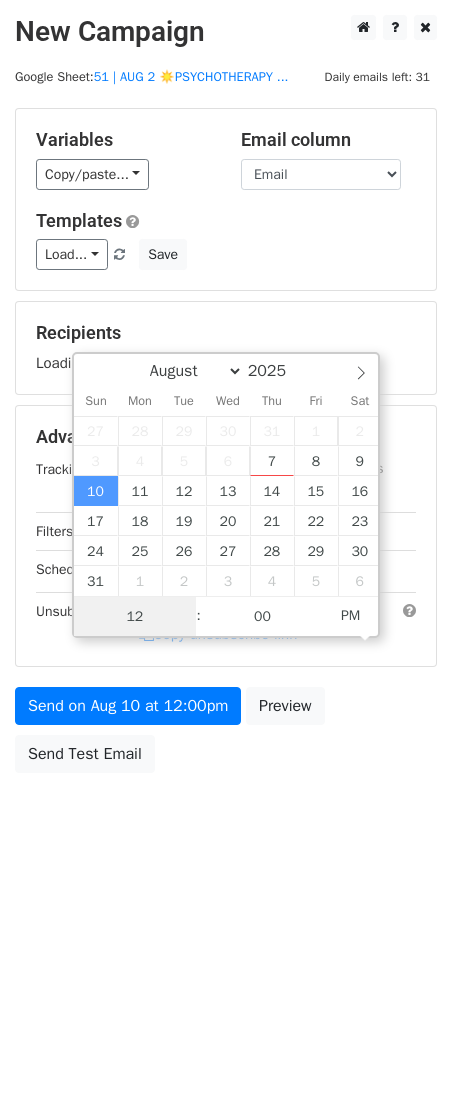 type on "2" 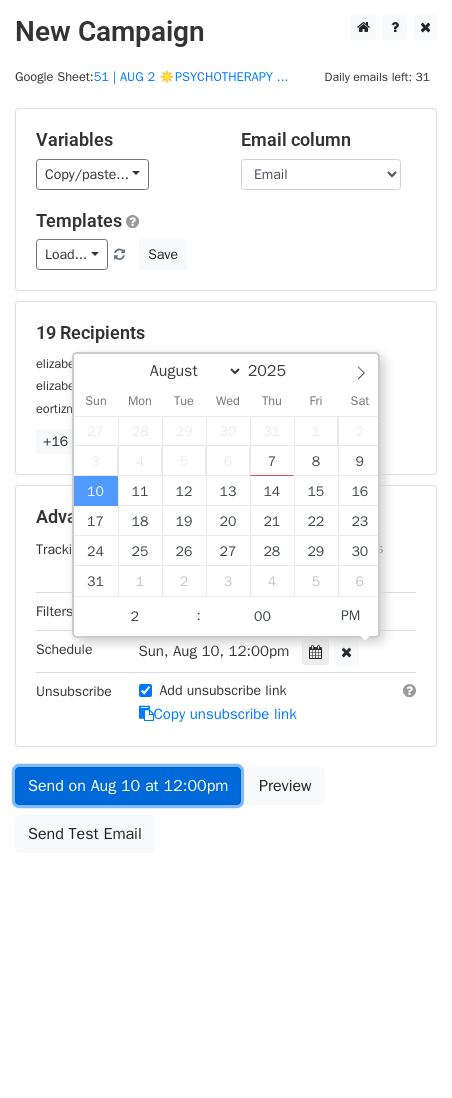 type on "2025-08-10 14:00" 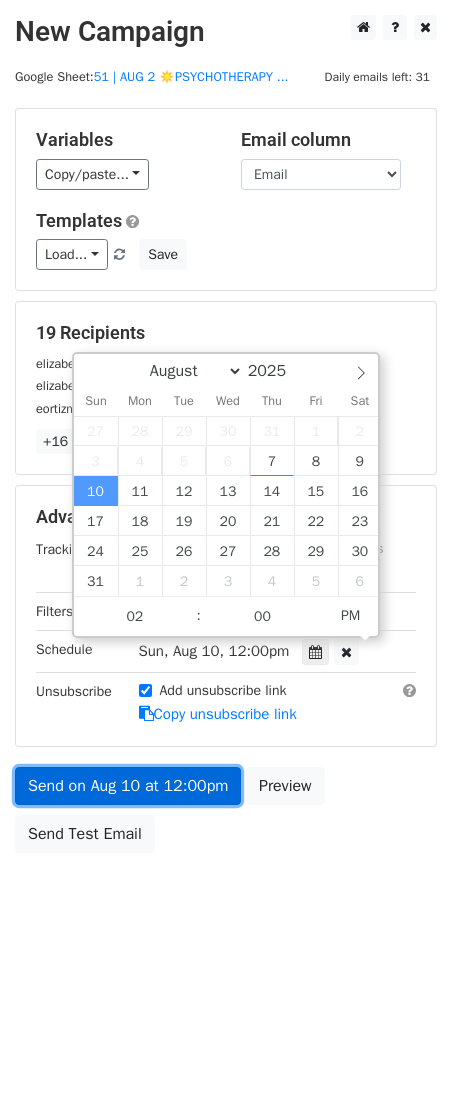 click on "Send on Aug 10 at 12:00pm" at bounding box center (128, 786) 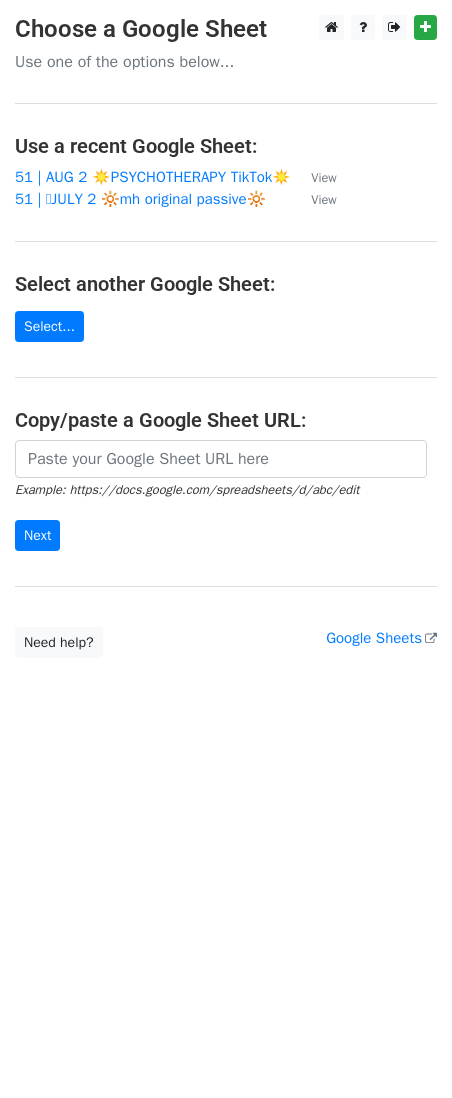 scroll, scrollTop: 0, scrollLeft: 0, axis: both 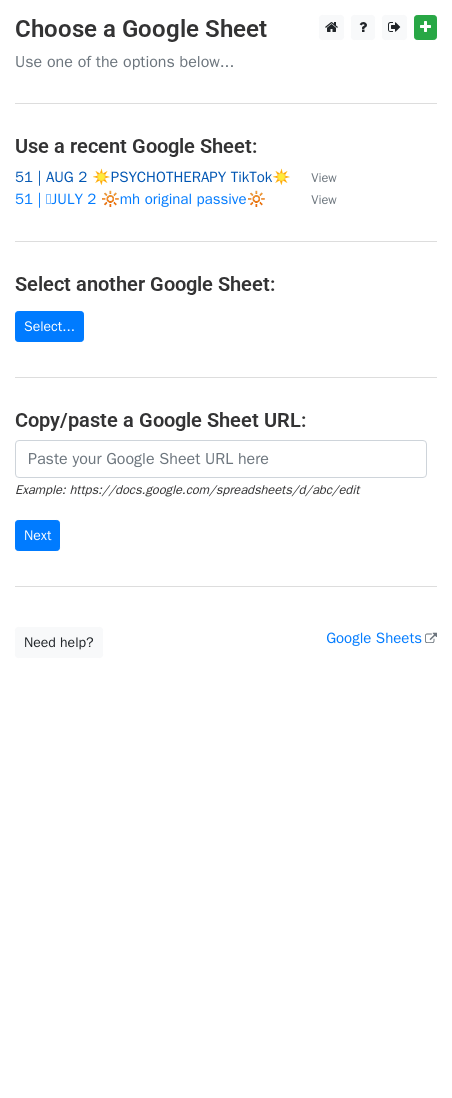 click on "51 | AUG 2 ☀️PSYCHOTHERAPY TikTok☀️" at bounding box center (153, 177) 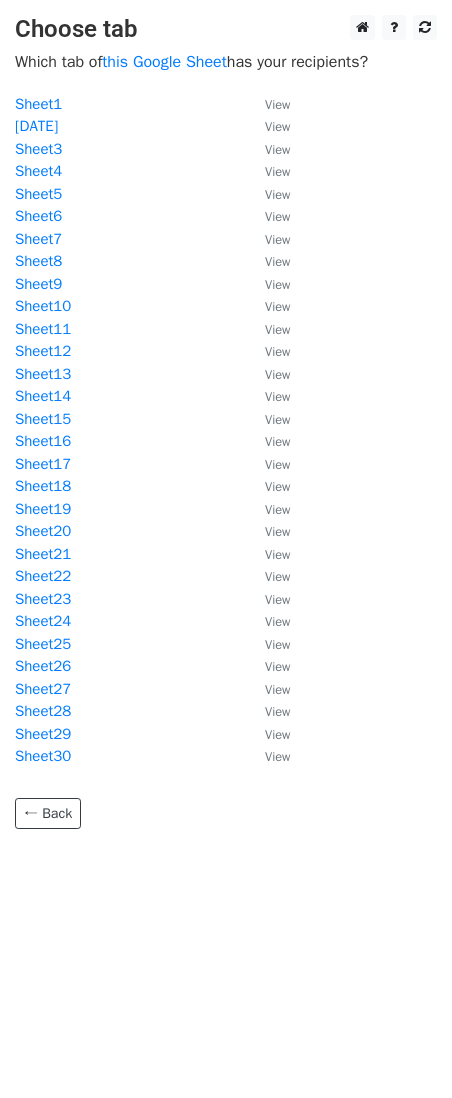 scroll, scrollTop: 0, scrollLeft: 0, axis: both 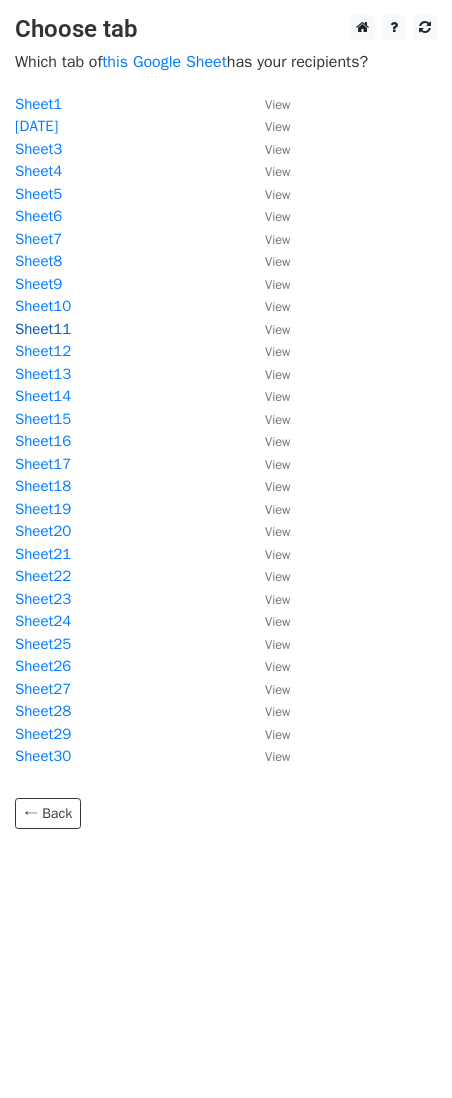 click on "Sheet11" at bounding box center (43, 329) 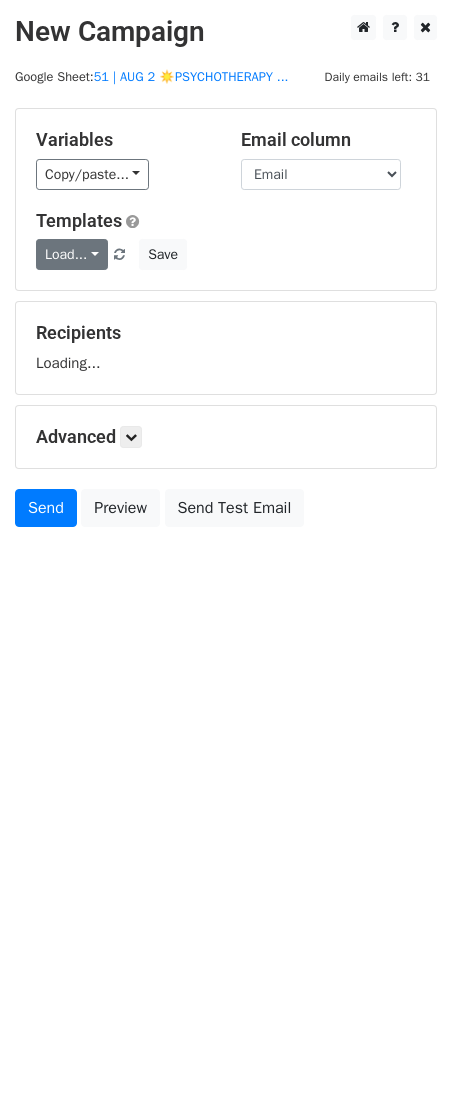 scroll, scrollTop: 0, scrollLeft: 0, axis: both 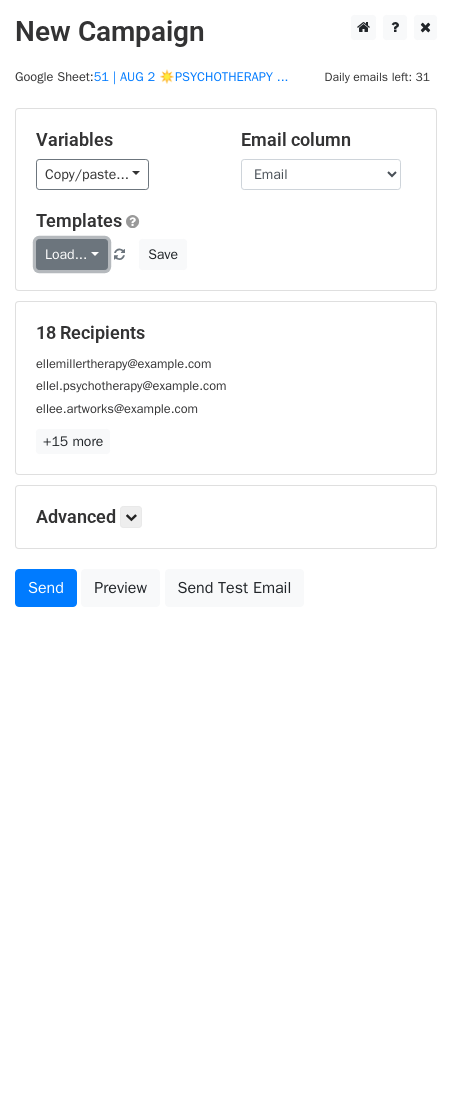 click on "Load..." at bounding box center (72, 254) 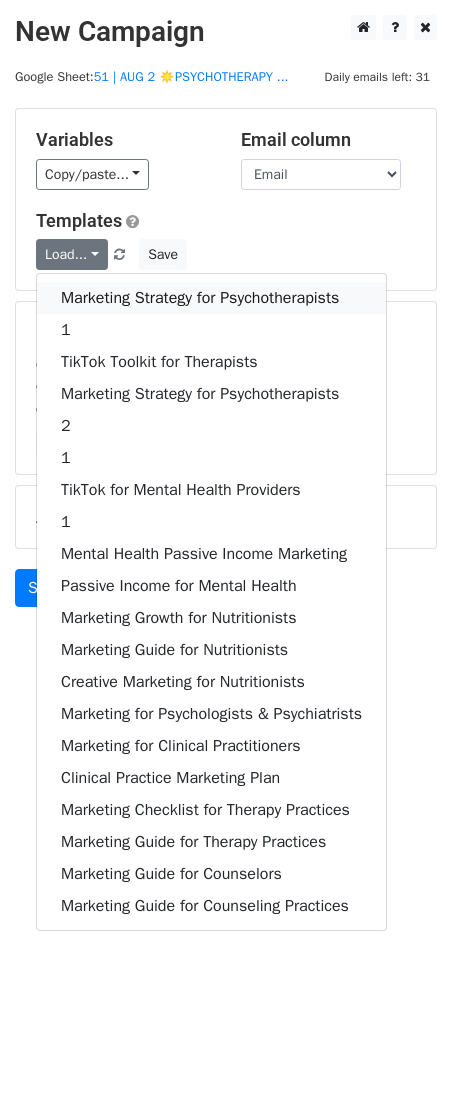click on "Marketing Strategy for Psychotherapists" at bounding box center (211, 298) 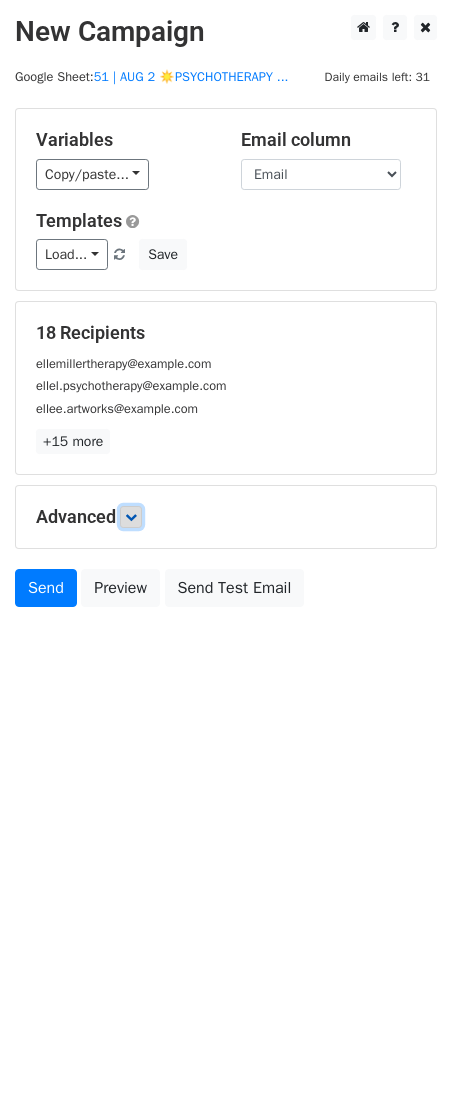 click at bounding box center [131, 517] 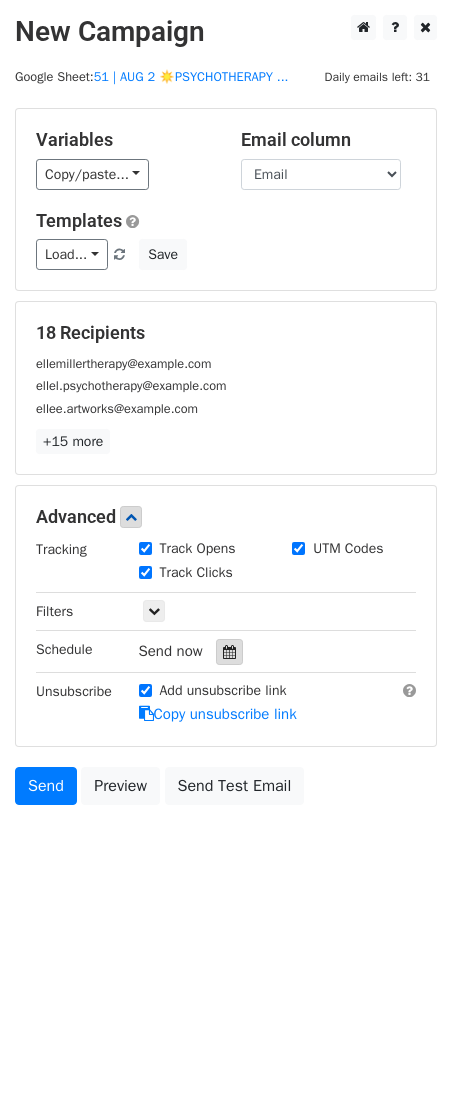 click at bounding box center [229, 652] 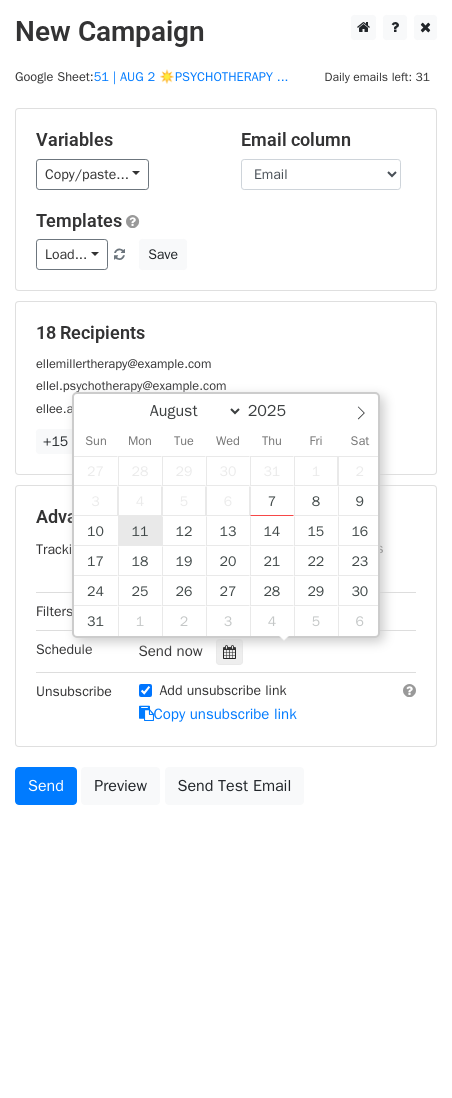 type on "2025-08-11 12:00" 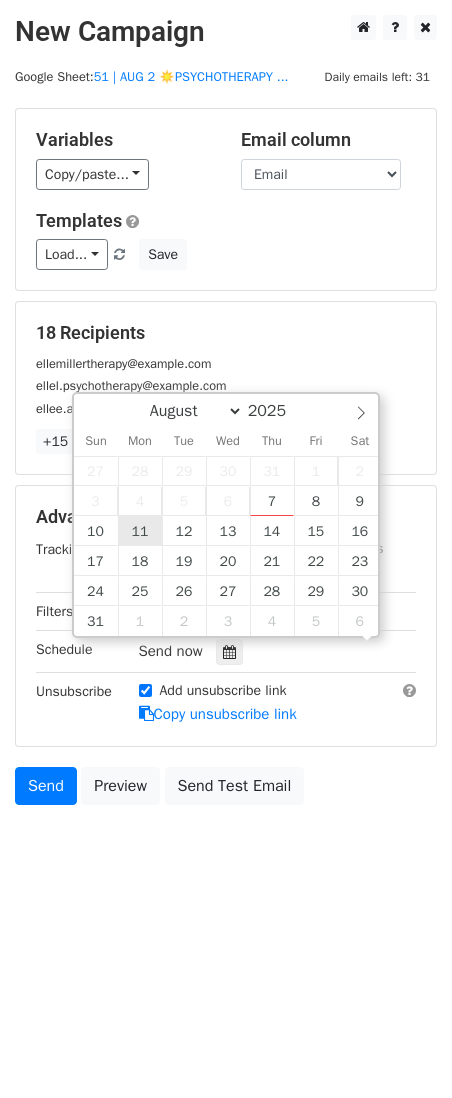 scroll, scrollTop: 0, scrollLeft: 0, axis: both 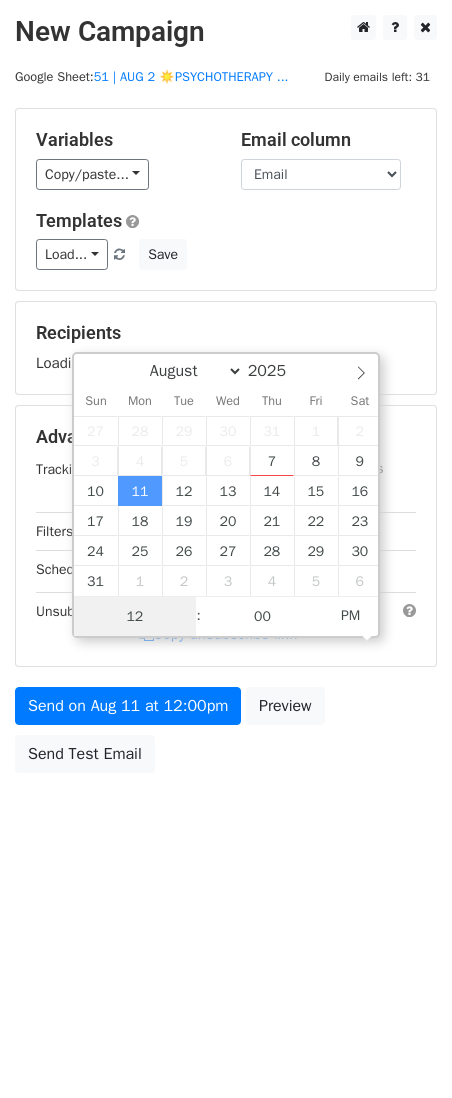 type on "2" 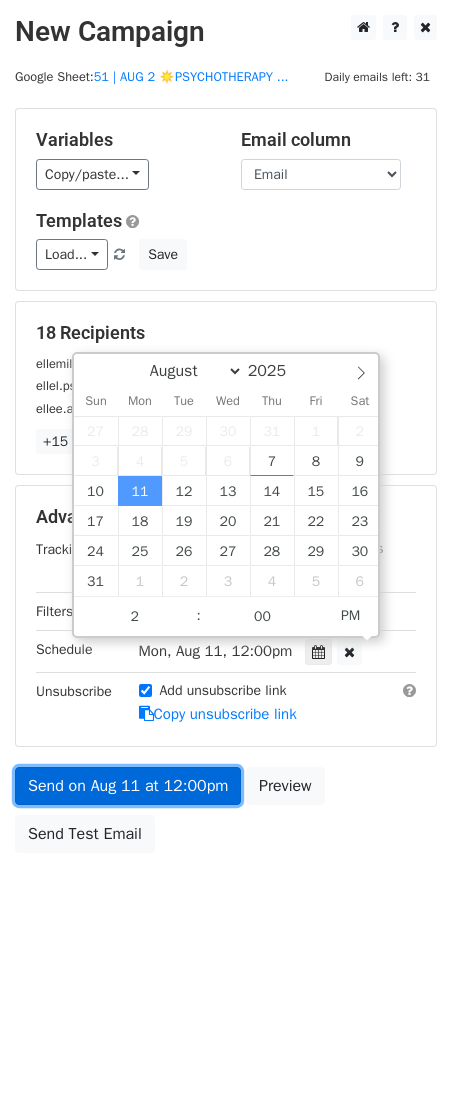 type on "2025-08-11 14:00" 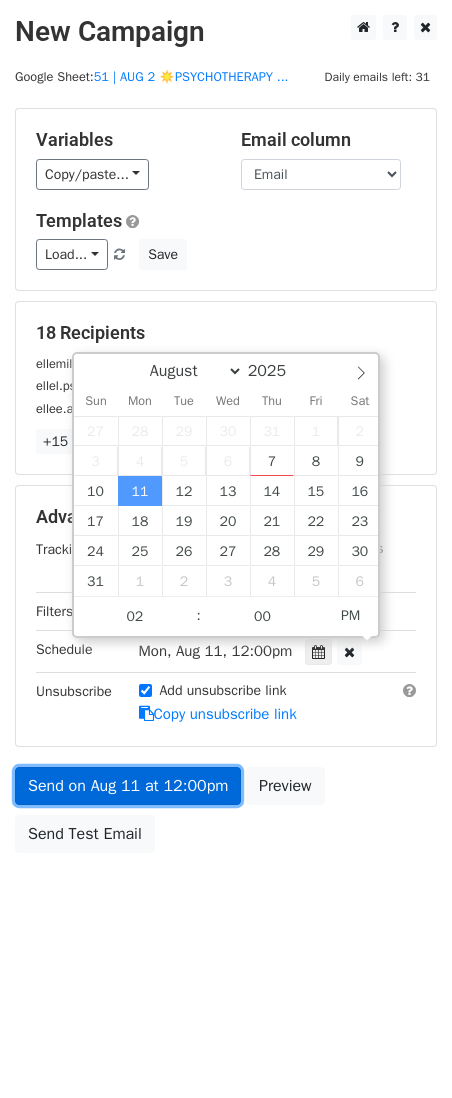 click on "Send on Aug 11 at 12:00pm" at bounding box center [128, 786] 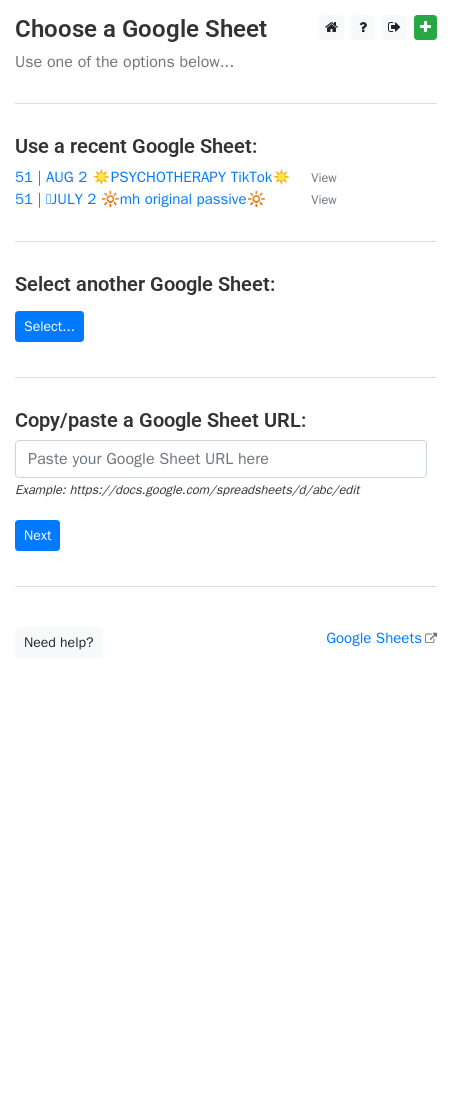 scroll, scrollTop: 0, scrollLeft: 0, axis: both 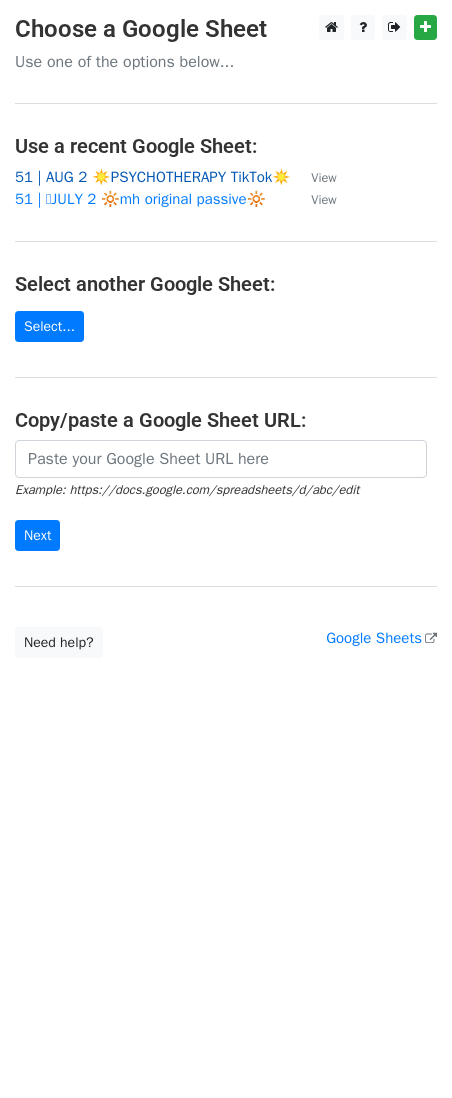 click on "51 | AUG 2 ☀️PSYCHOTHERAPY TikTok☀️" at bounding box center [153, 177] 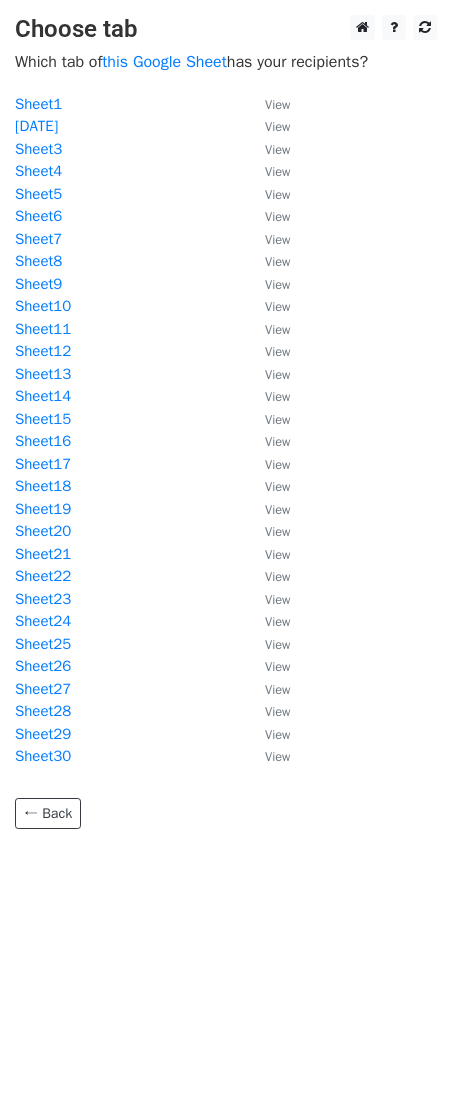 scroll, scrollTop: 0, scrollLeft: 0, axis: both 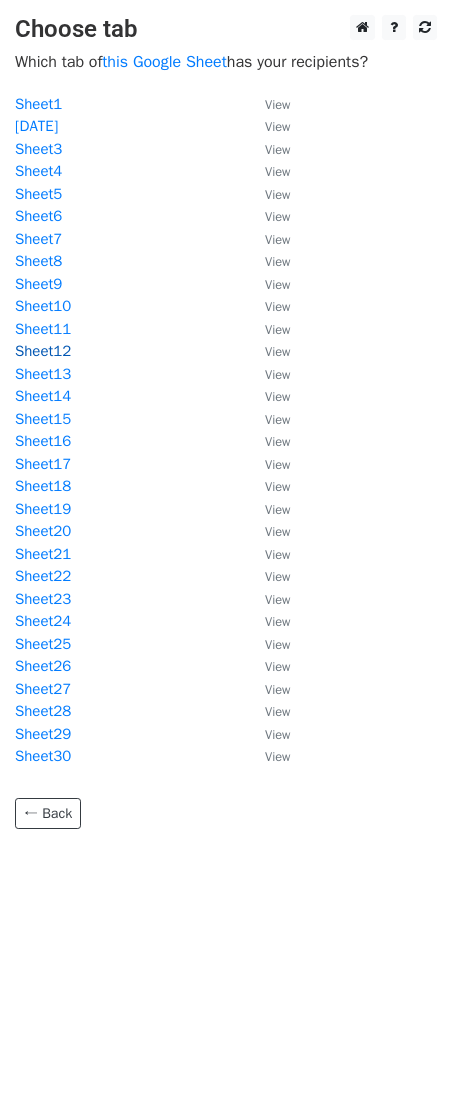 click on "Sheet12" at bounding box center (43, 351) 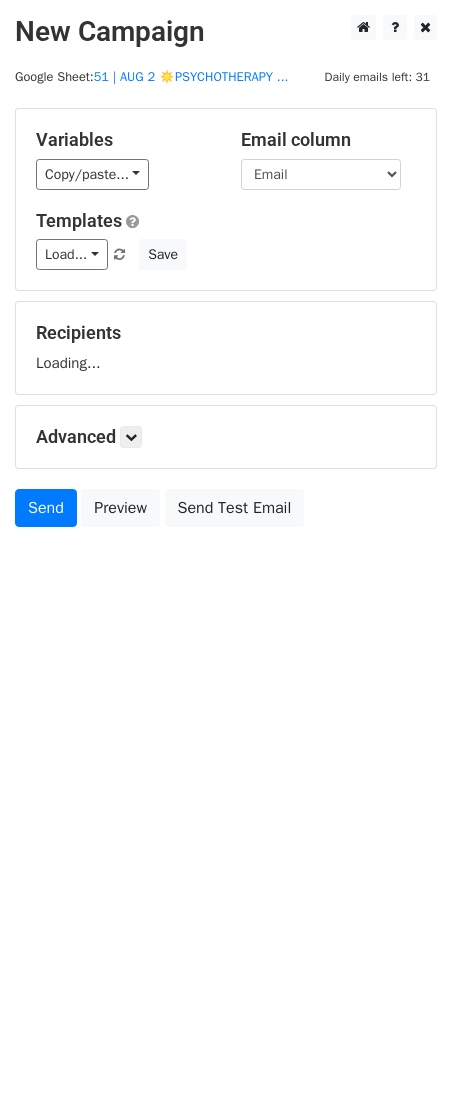 scroll, scrollTop: 0, scrollLeft: 0, axis: both 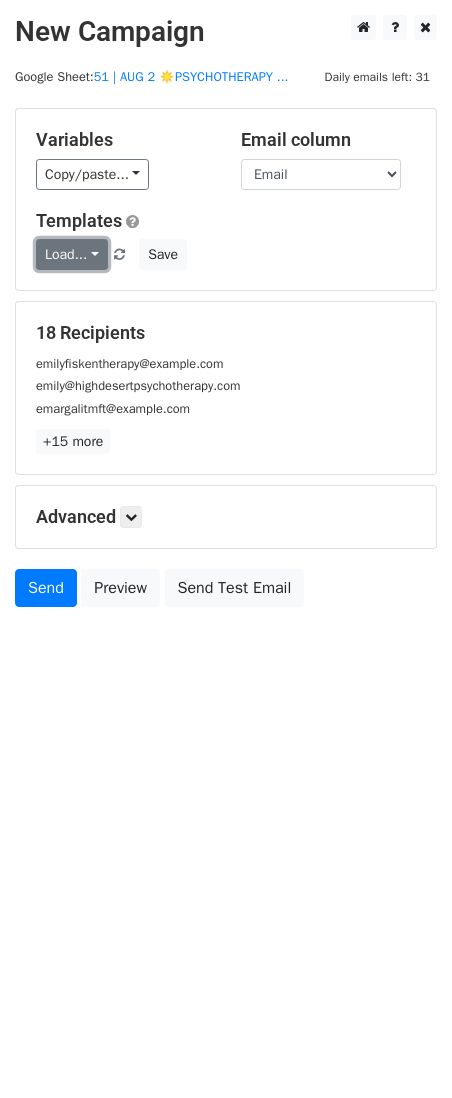 click on "Load..." at bounding box center [72, 254] 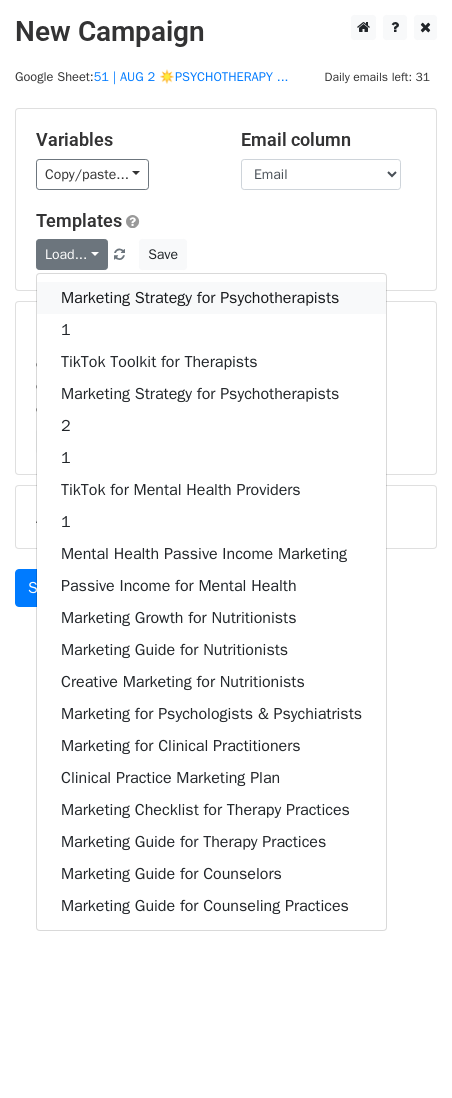 click on "Marketing Strategy for Psychotherapists" at bounding box center [211, 298] 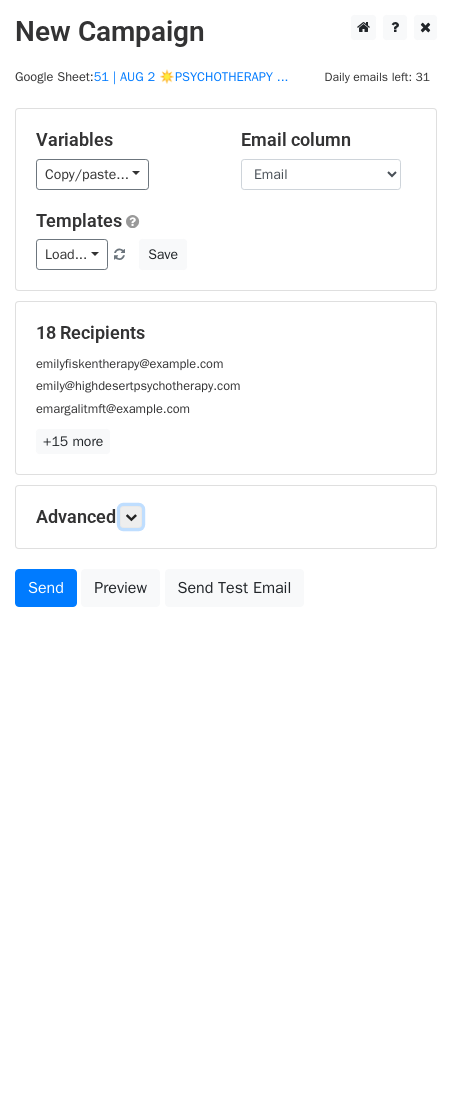 click at bounding box center [131, 517] 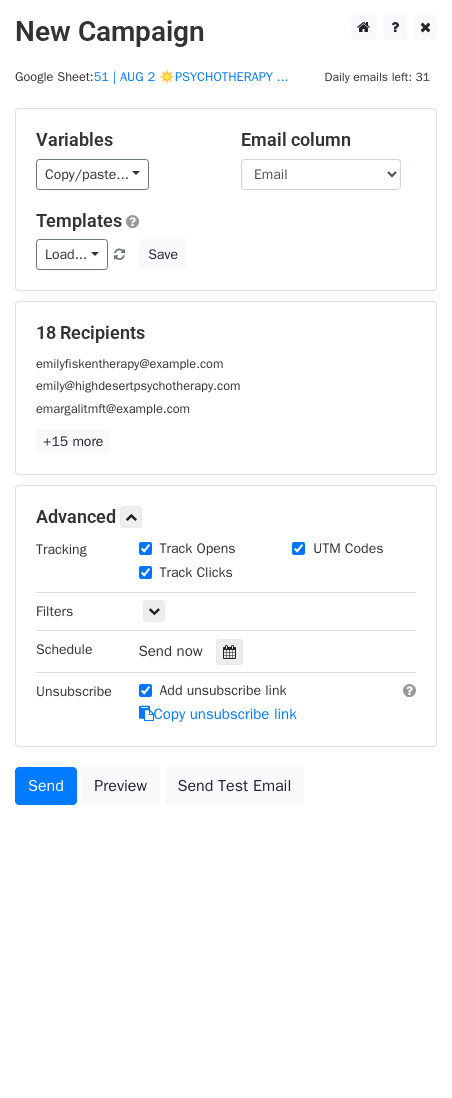 click on "Tracking
Track Opens
UTM Codes
Track Clicks
Filters
Only include spreadsheet rows that match the following filters:
Schedule
Send now
Unsubscribe
Add unsubscribe link
Copy unsubscribe link" at bounding box center [226, 632] 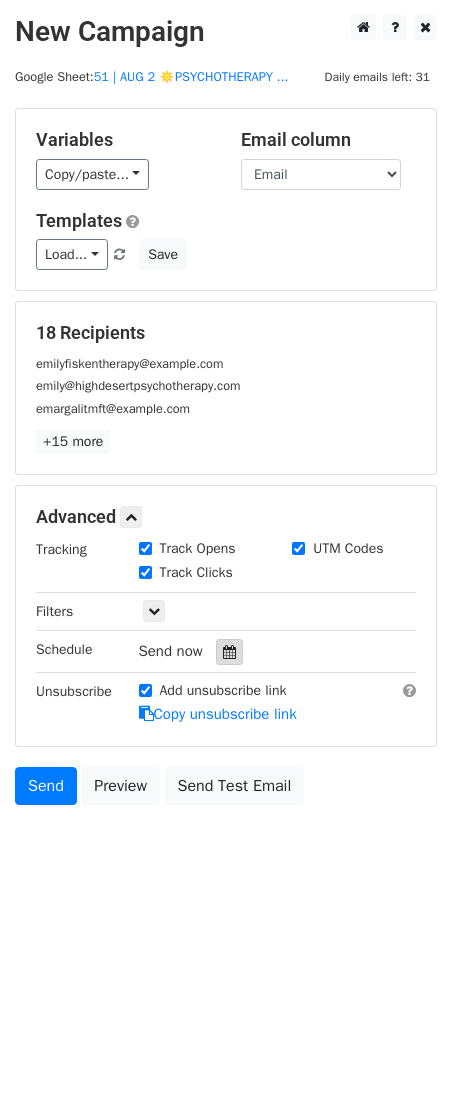 click at bounding box center (229, 652) 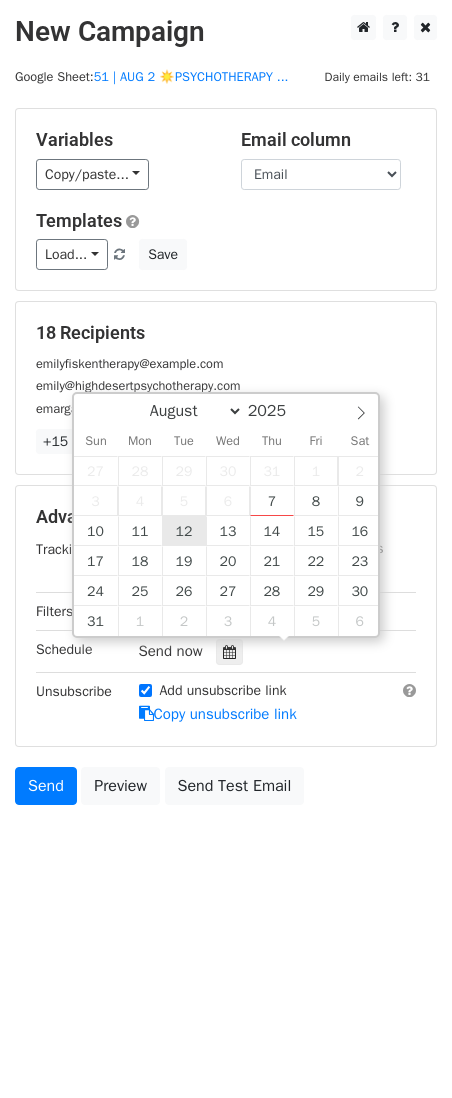 type on "2025-08-12 12:00" 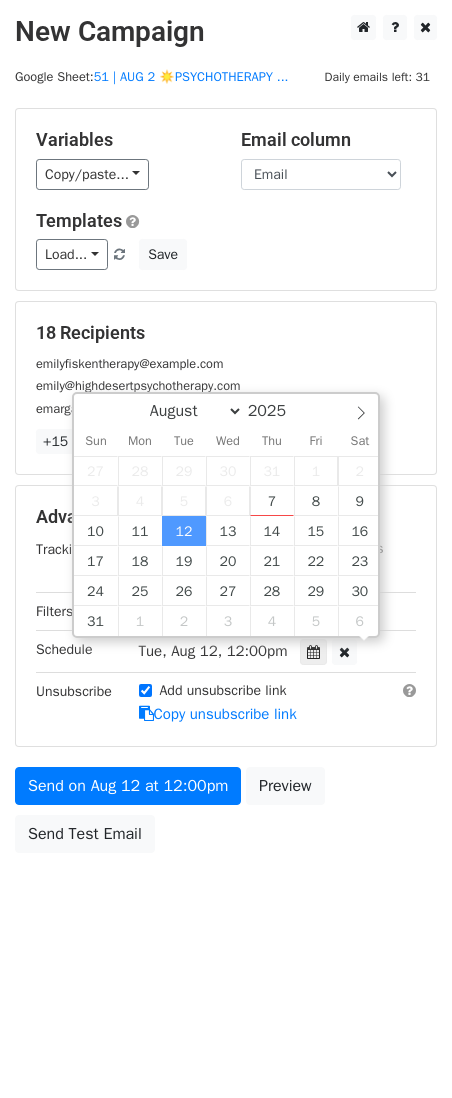 scroll, scrollTop: 0, scrollLeft: 0, axis: both 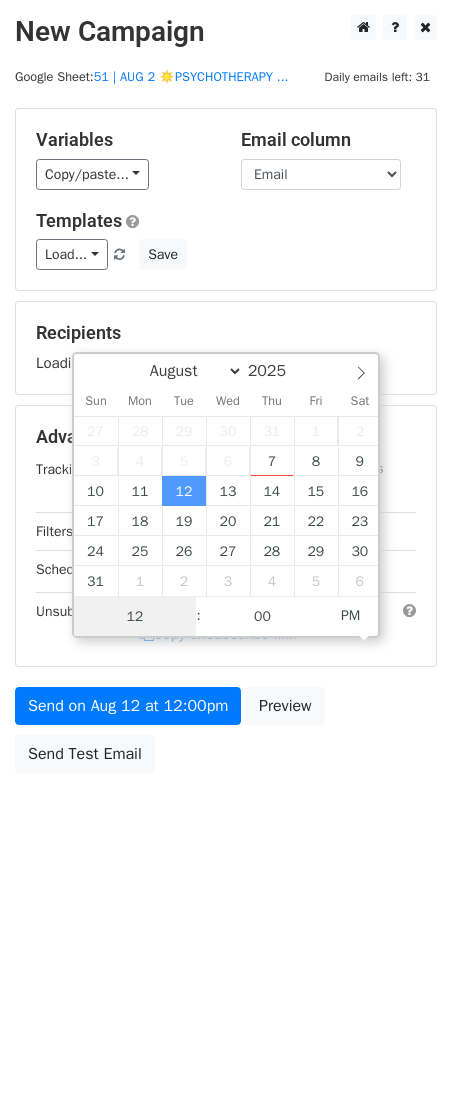 type on "2" 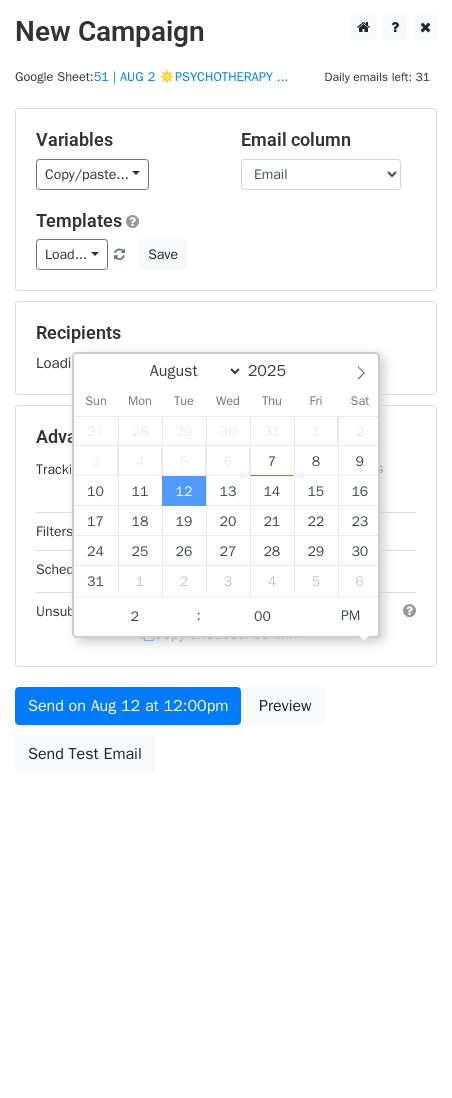 type on "2025-08-12 14:00" 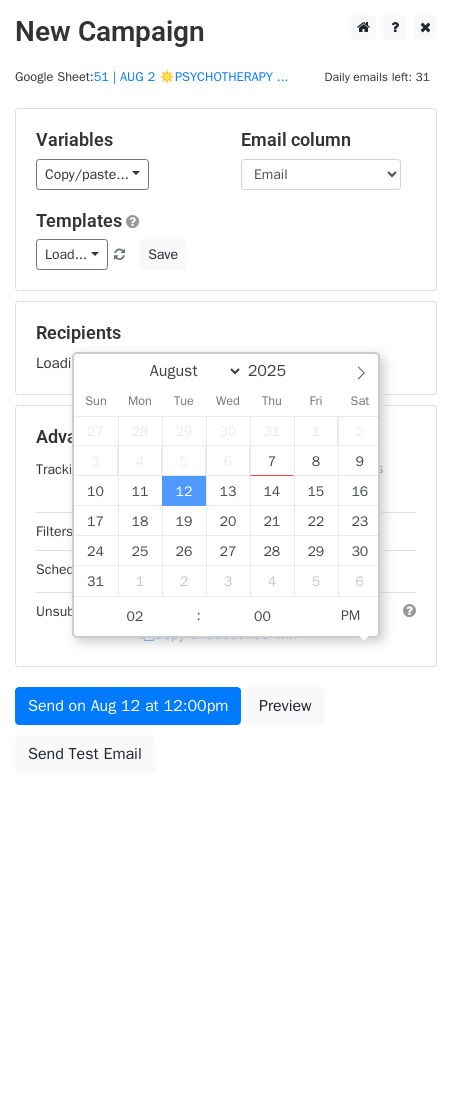 click on "Send on Aug 12 at 12:00pm
Preview
Send Test Email" at bounding box center [226, 735] 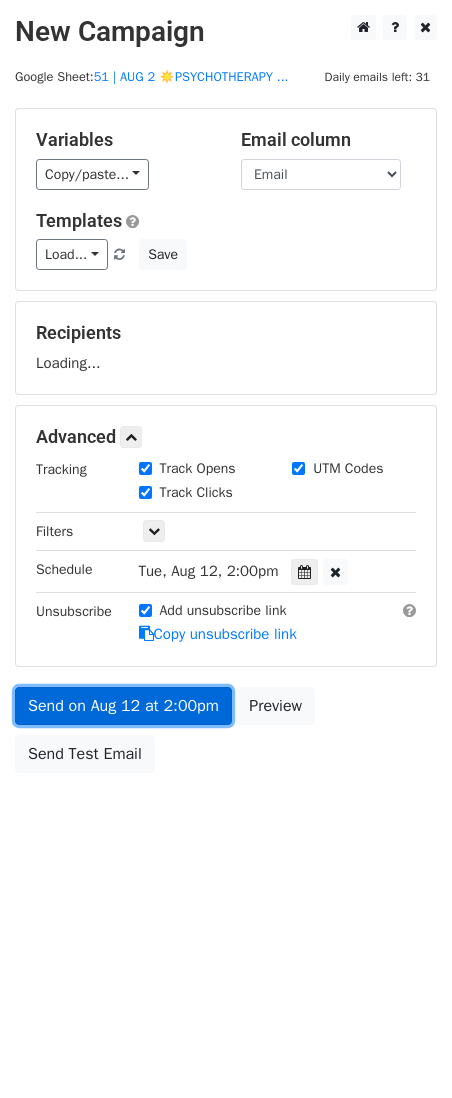 click on "Send on Aug 12 at 2:00pm" at bounding box center [123, 706] 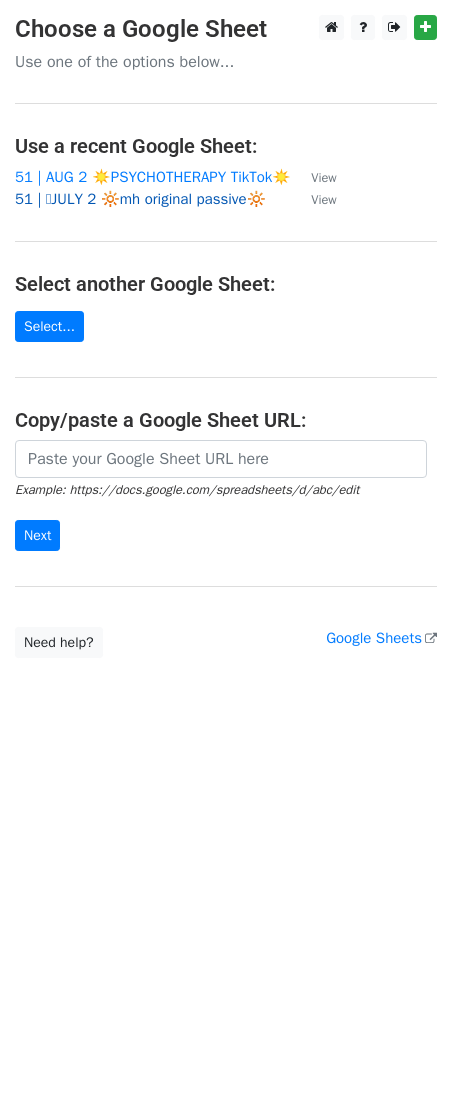 scroll, scrollTop: 0, scrollLeft: 0, axis: both 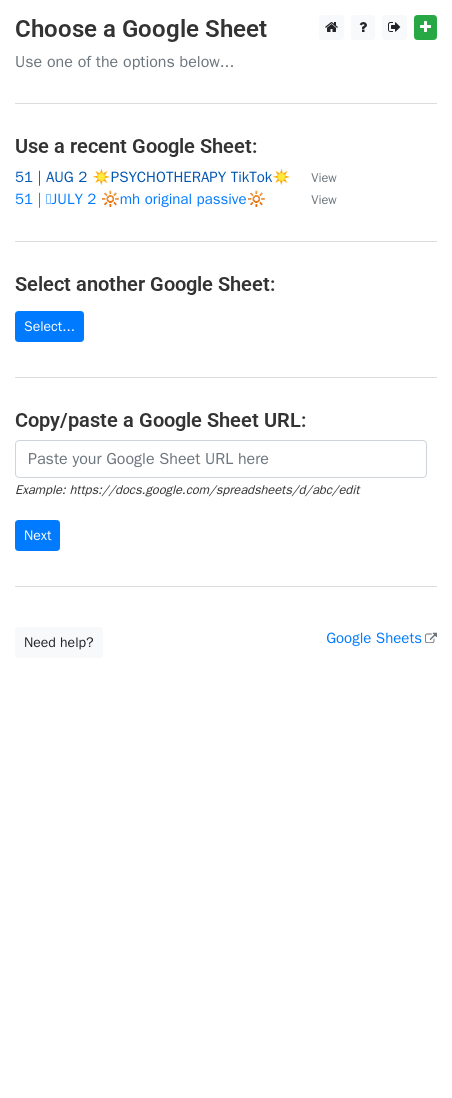 click on "51 | AUG 2 ☀️PSYCHOTHERAPY TikTok☀️" at bounding box center (153, 177) 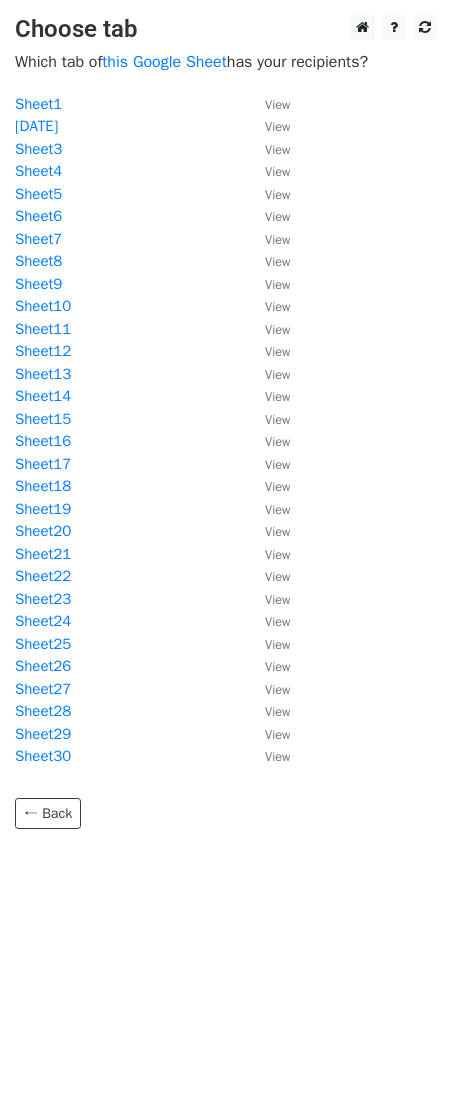 scroll, scrollTop: 0, scrollLeft: 0, axis: both 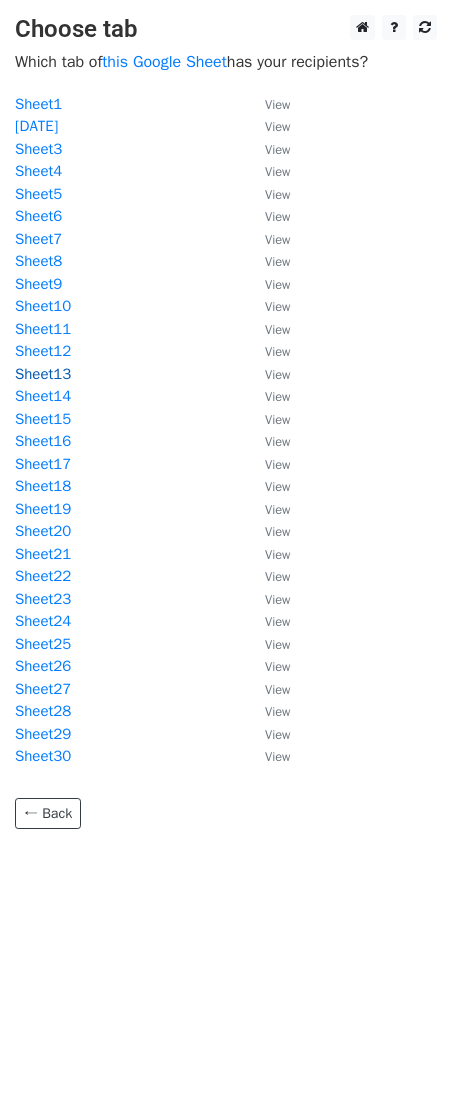 click on "Sheet13" at bounding box center [43, 374] 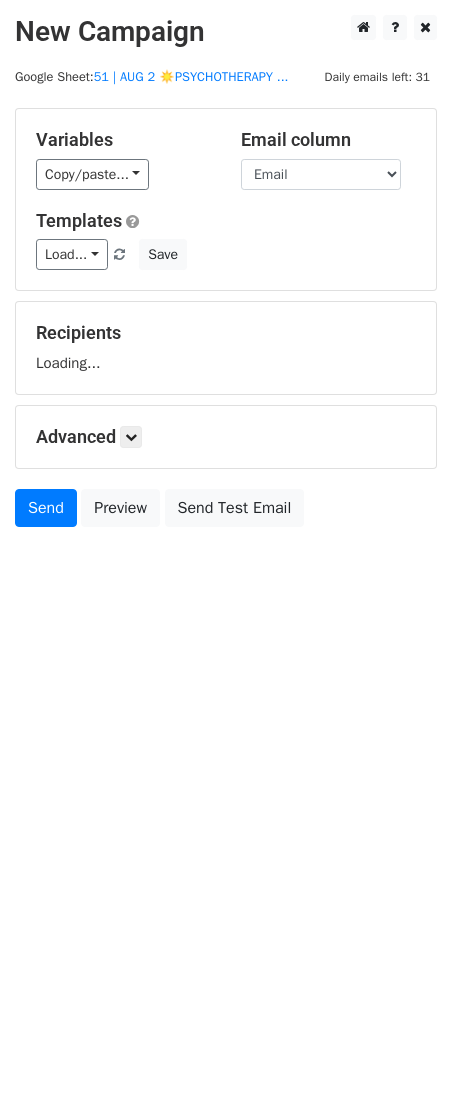 scroll, scrollTop: 0, scrollLeft: 0, axis: both 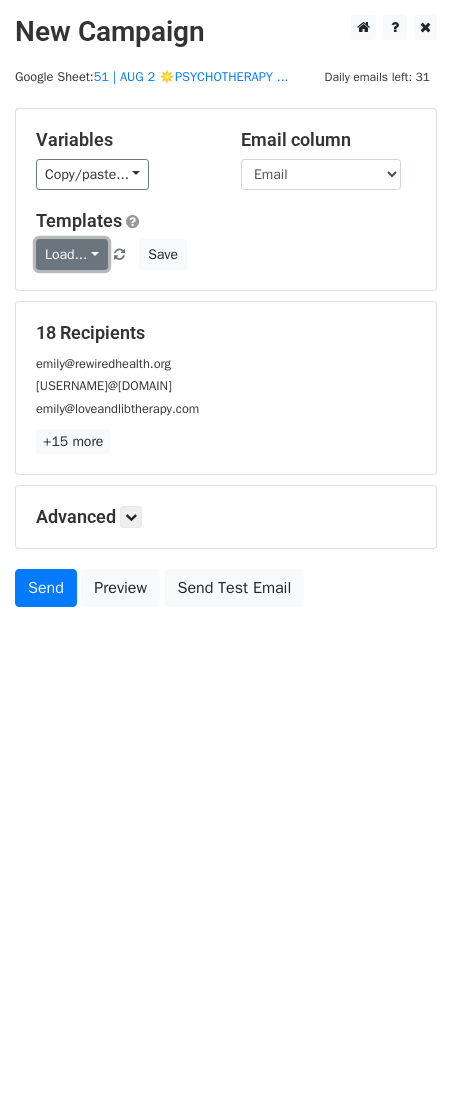 click on "Load..." at bounding box center [72, 254] 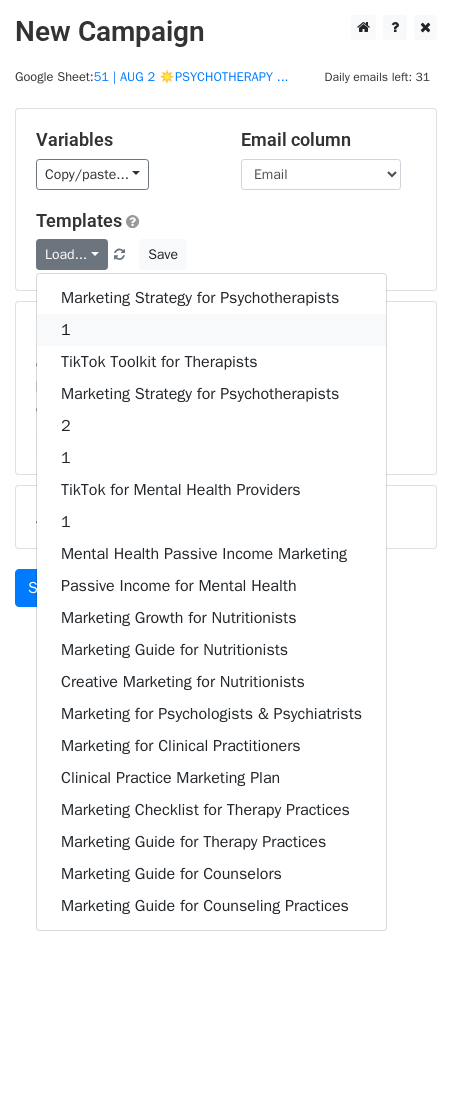click on "1" at bounding box center (211, 330) 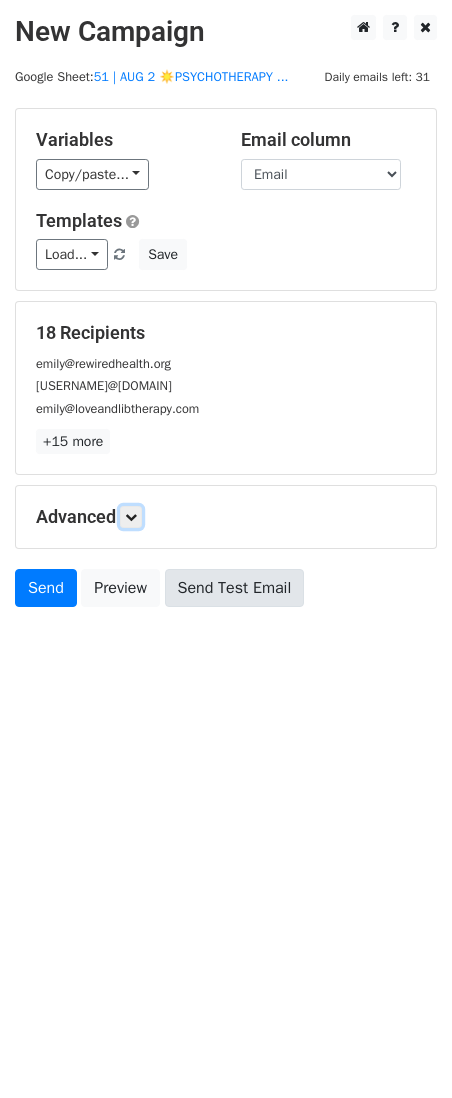 drag, startPoint x: 141, startPoint y: 516, endPoint x: 217, endPoint y: 608, distance: 119.331474 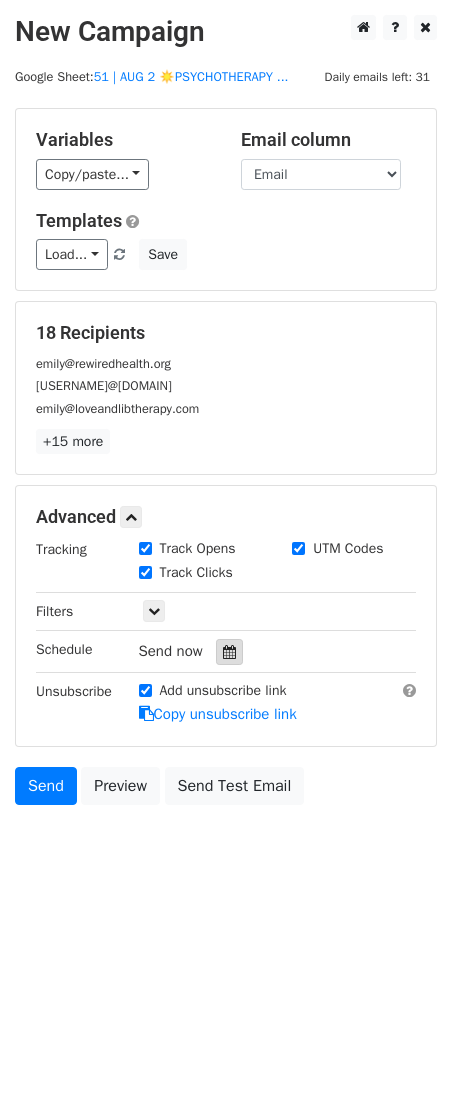 click at bounding box center [229, 652] 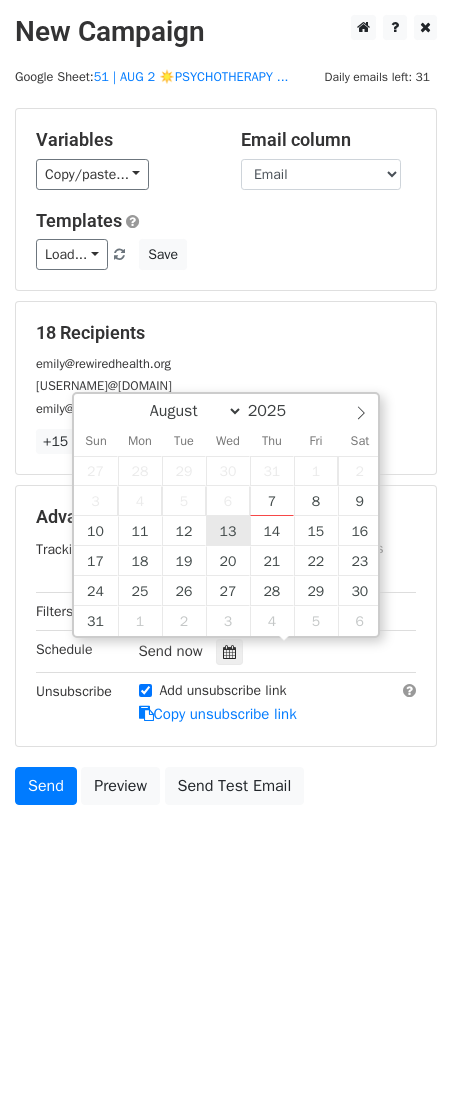 type on "2025-08-13 12:00" 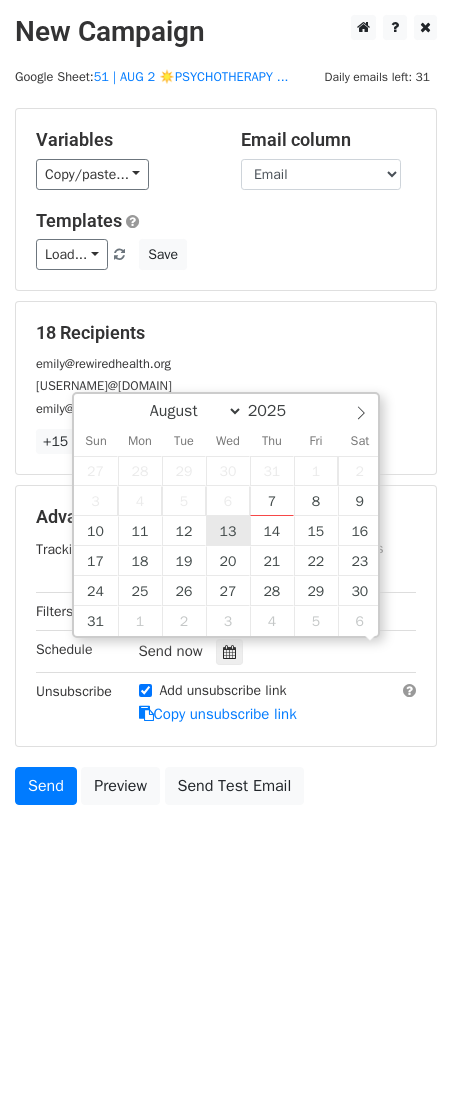 scroll, scrollTop: 0, scrollLeft: 0, axis: both 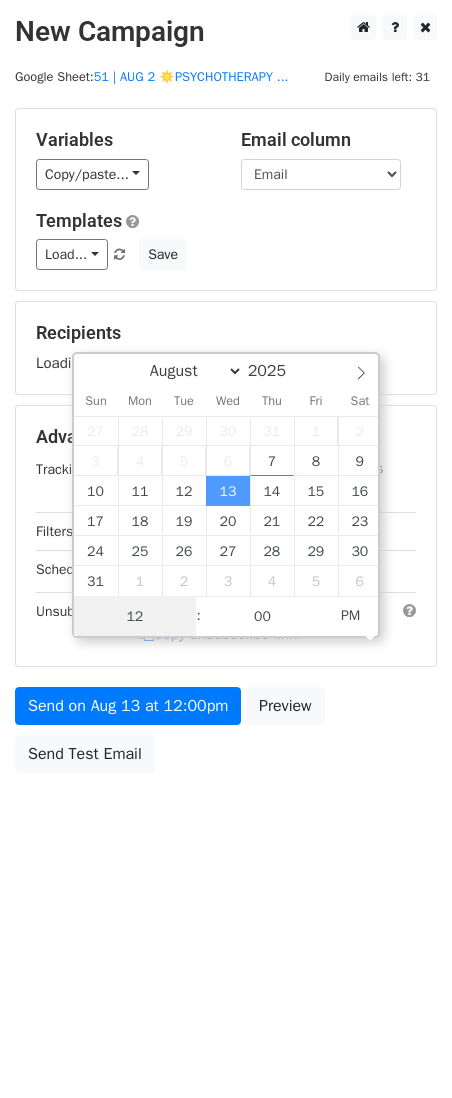 type on "2" 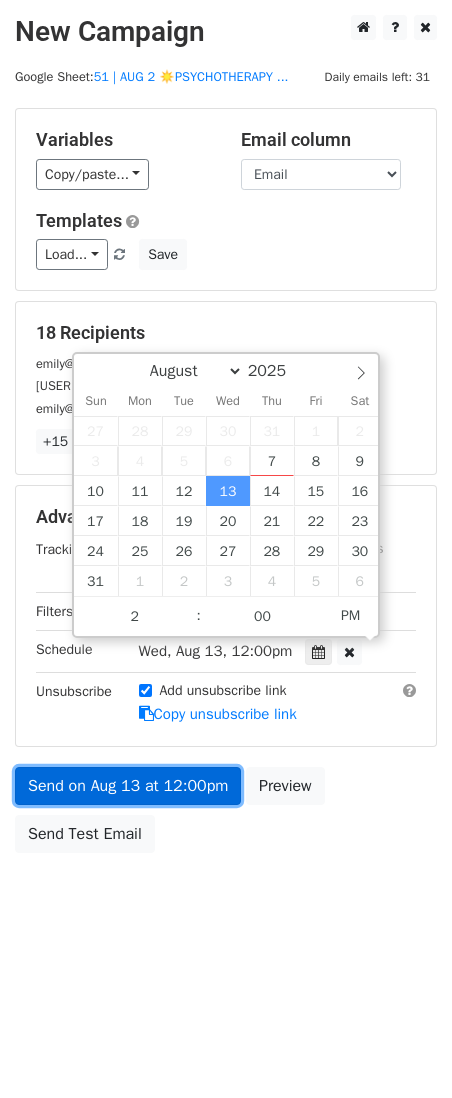 type on "[DATE] [TIME]" 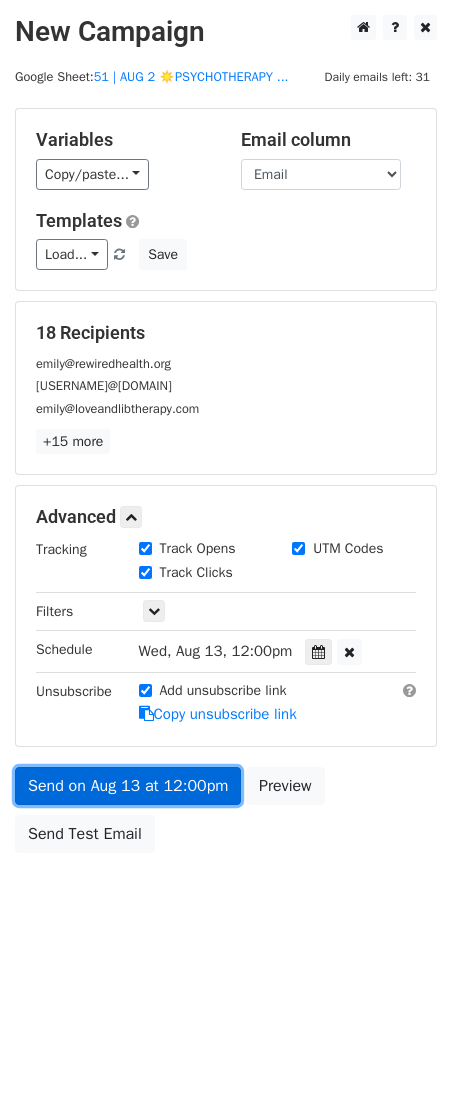 click on "Send on Aug 13 at 12:00pm" at bounding box center (128, 786) 